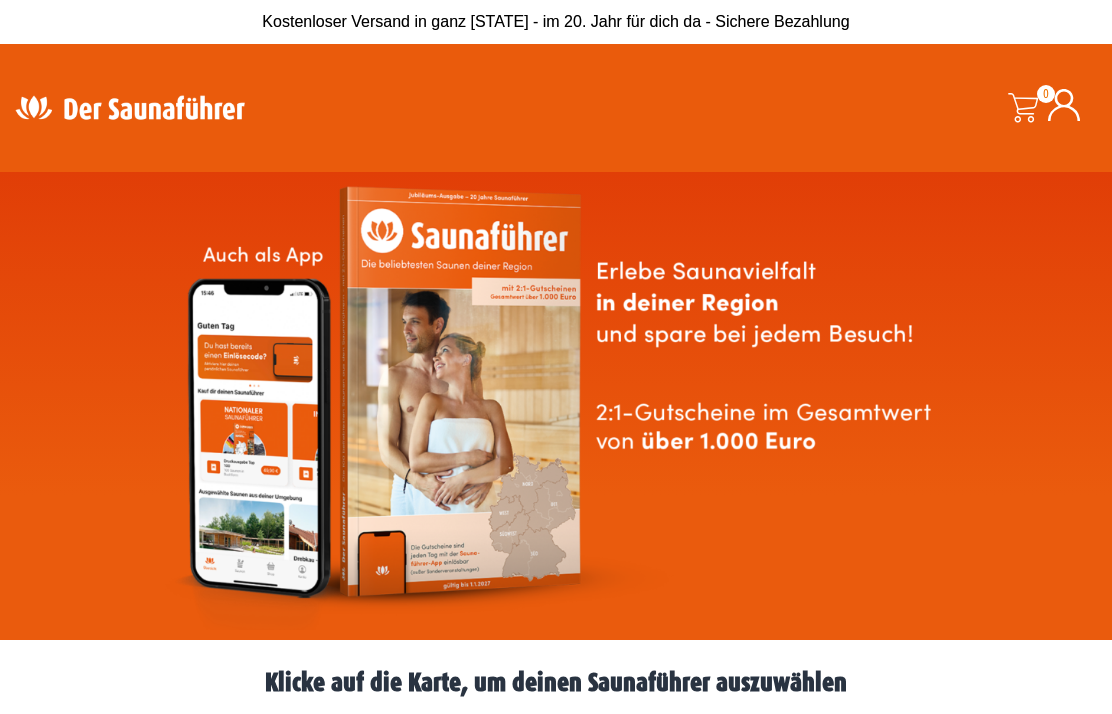 scroll, scrollTop: 0, scrollLeft: 0, axis: both 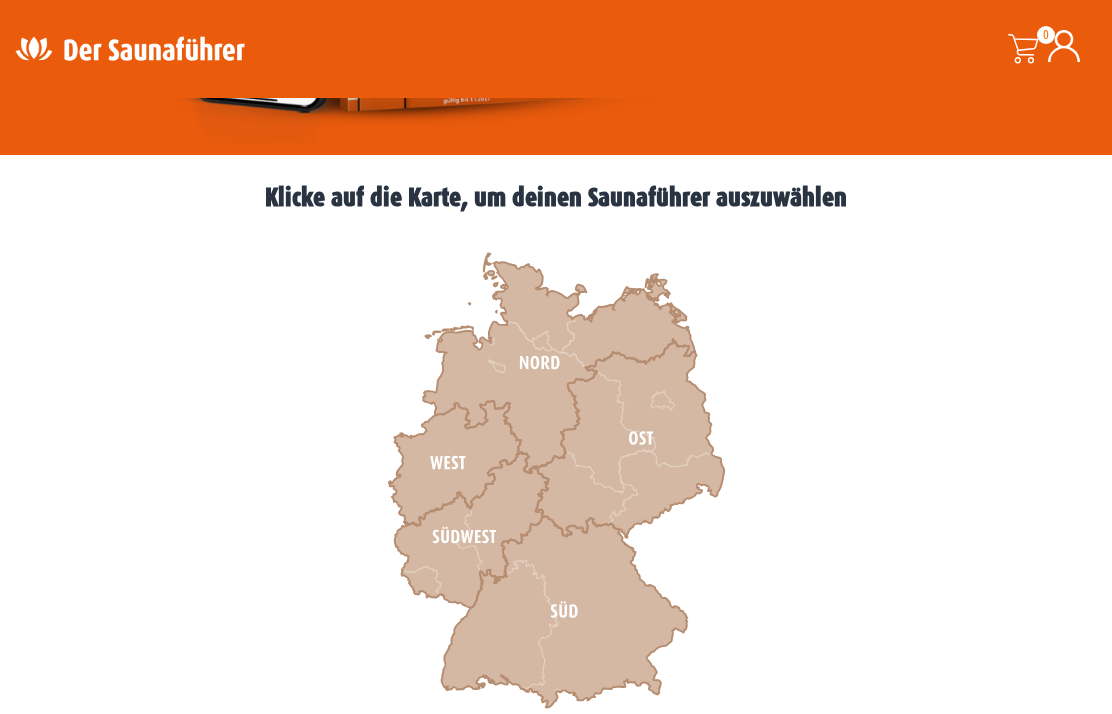click 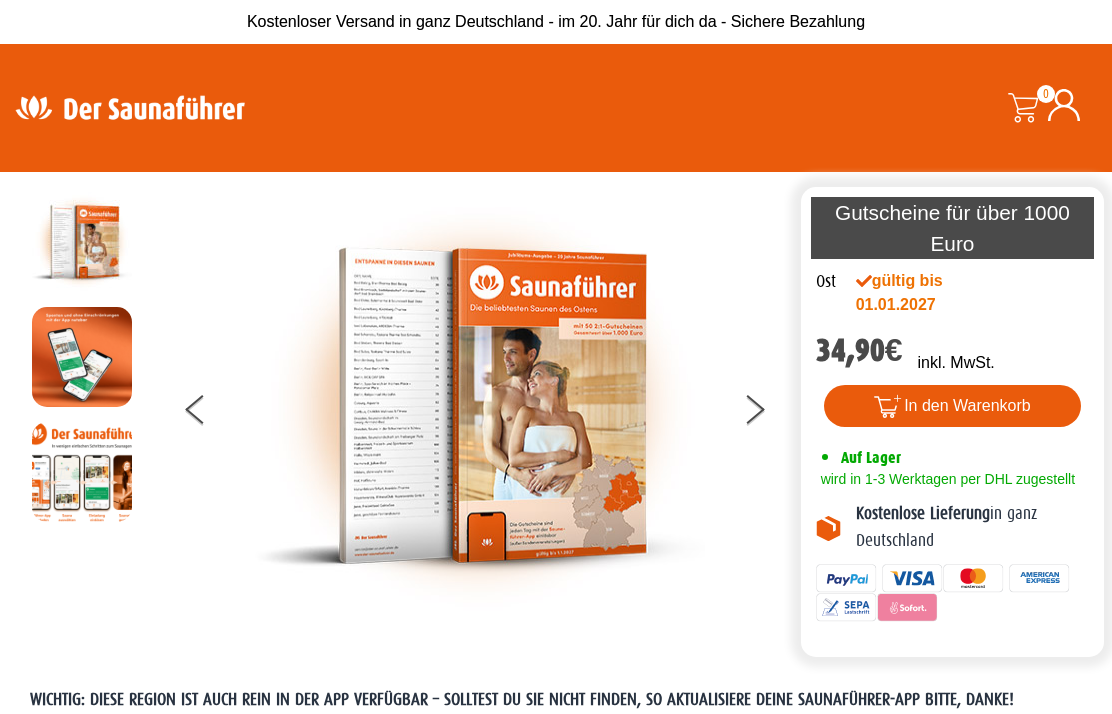 scroll, scrollTop: 0, scrollLeft: 0, axis: both 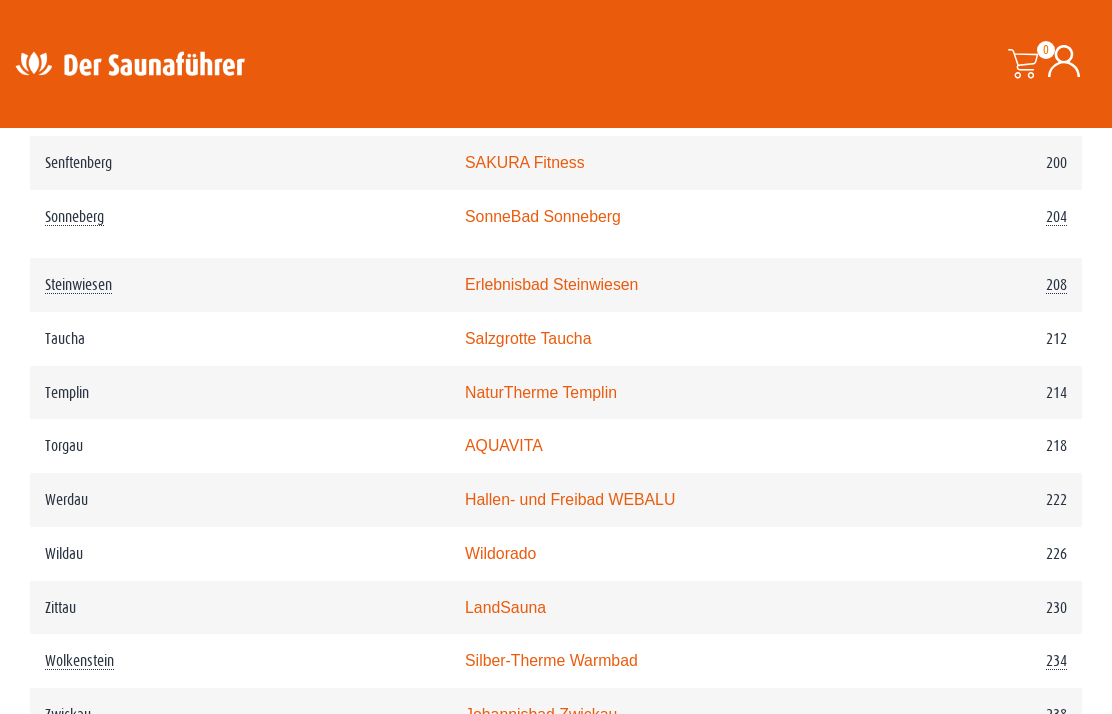 click on "NaturTherme [CITY]" at bounding box center [541, 392] 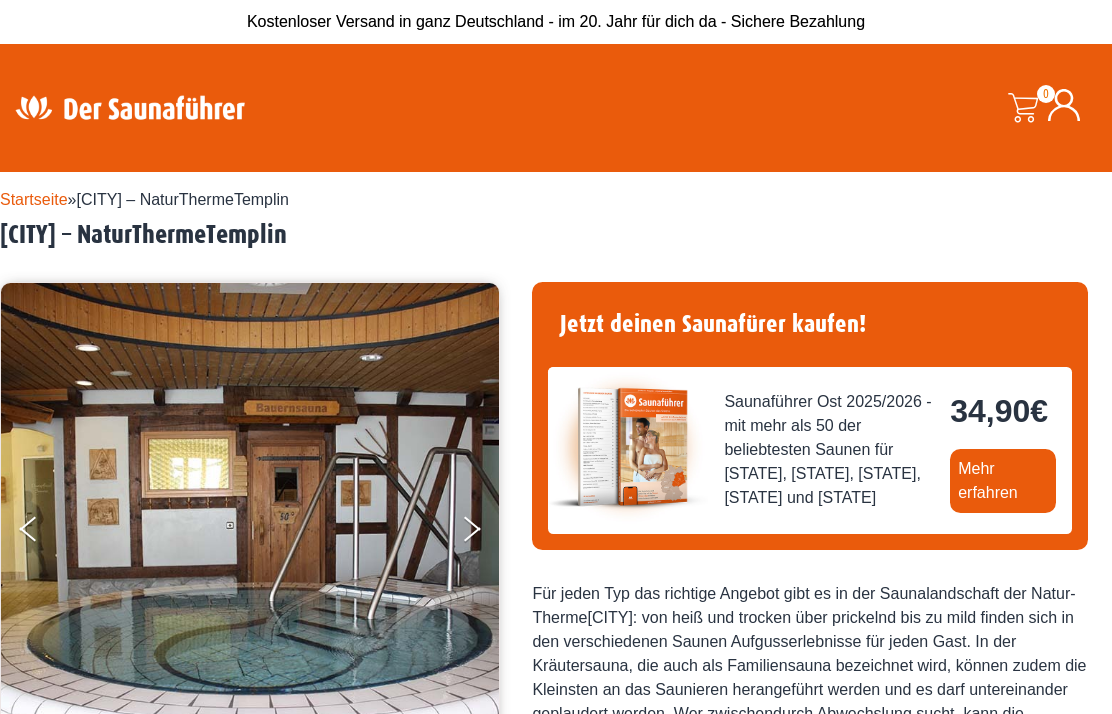 scroll, scrollTop: 0, scrollLeft: 0, axis: both 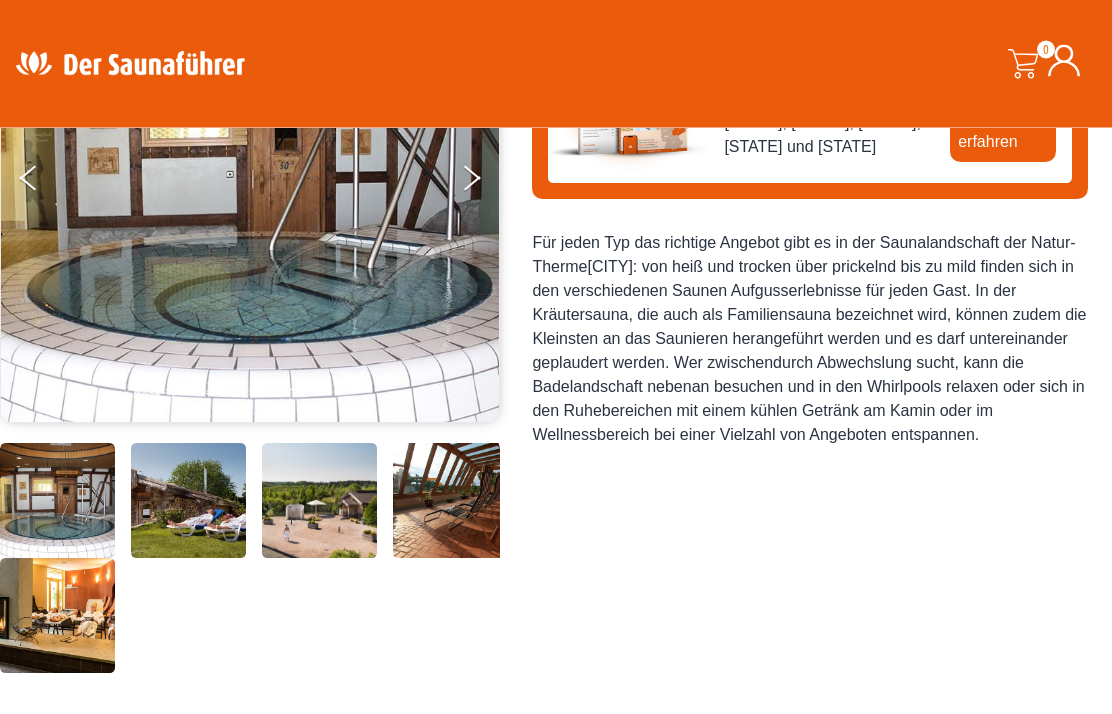 click at bounding box center [188, 501] 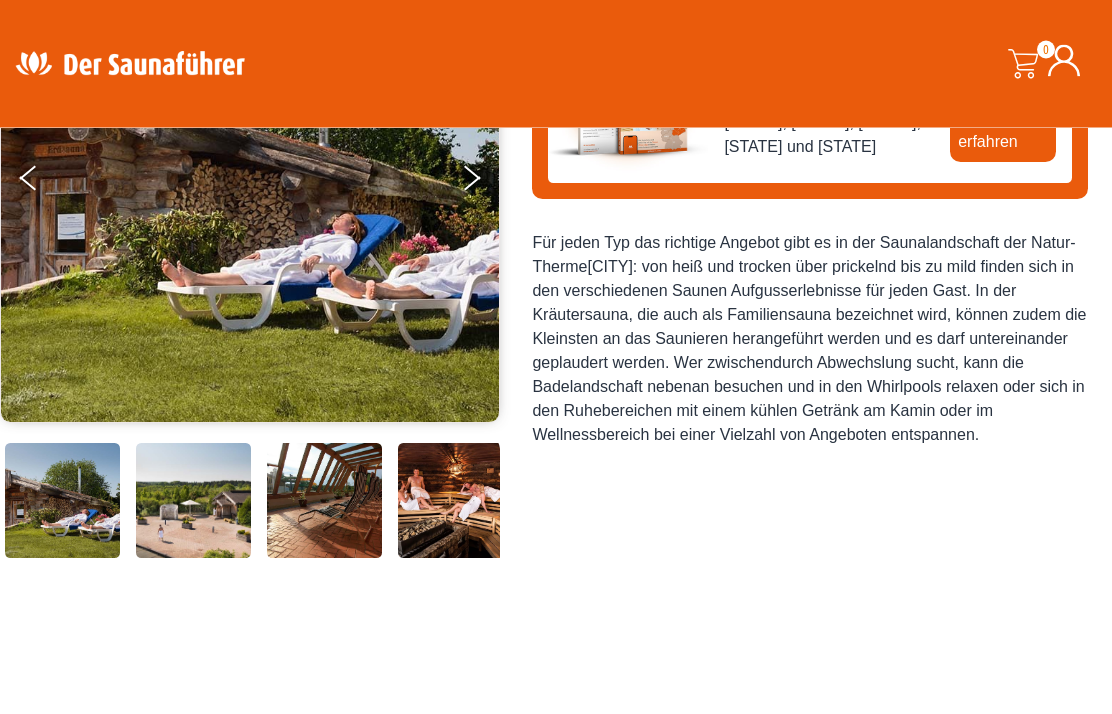 scroll, scrollTop: 351, scrollLeft: 0, axis: vertical 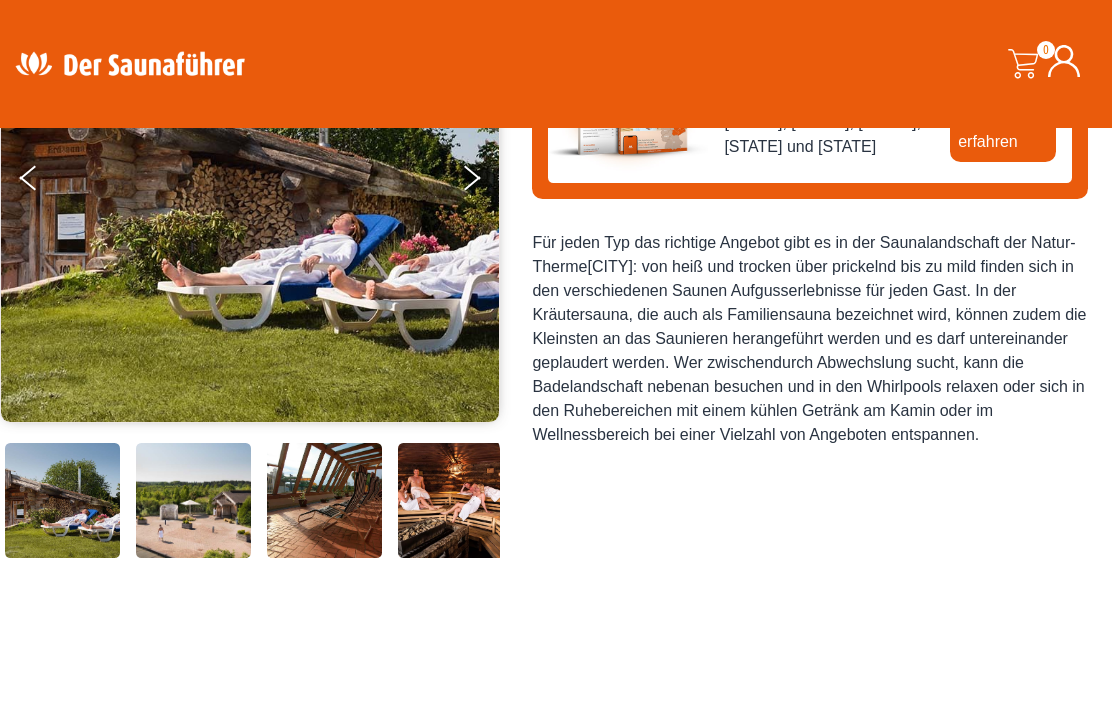 click at bounding box center (324, 500) 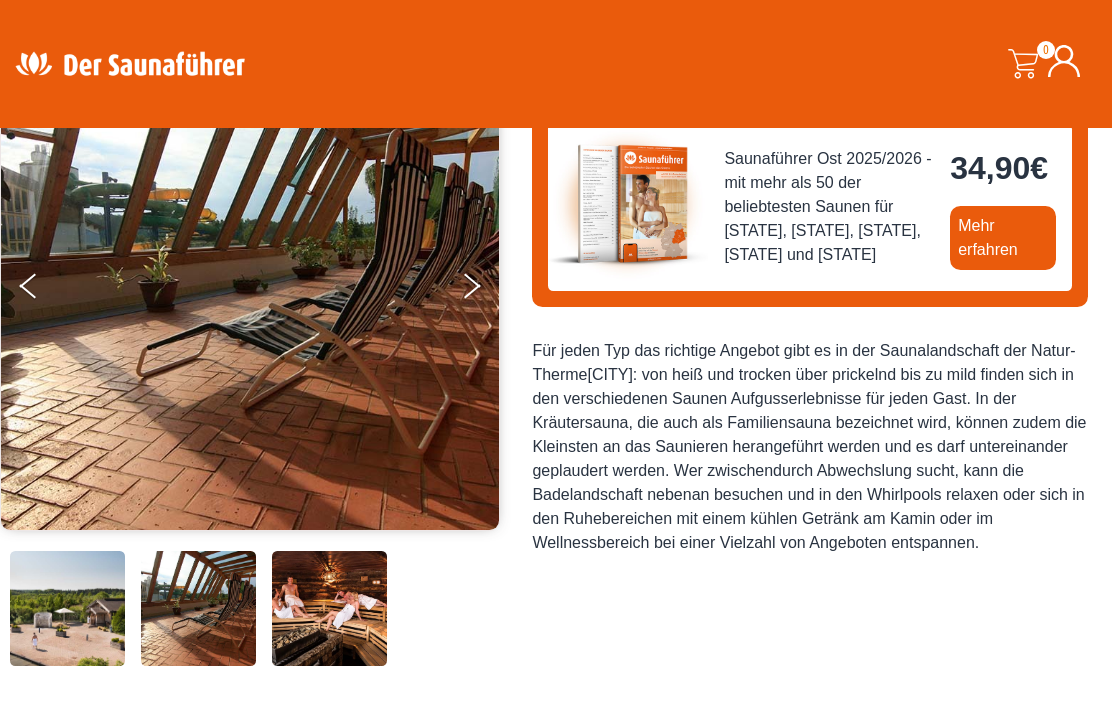 scroll, scrollTop: 221, scrollLeft: 0, axis: vertical 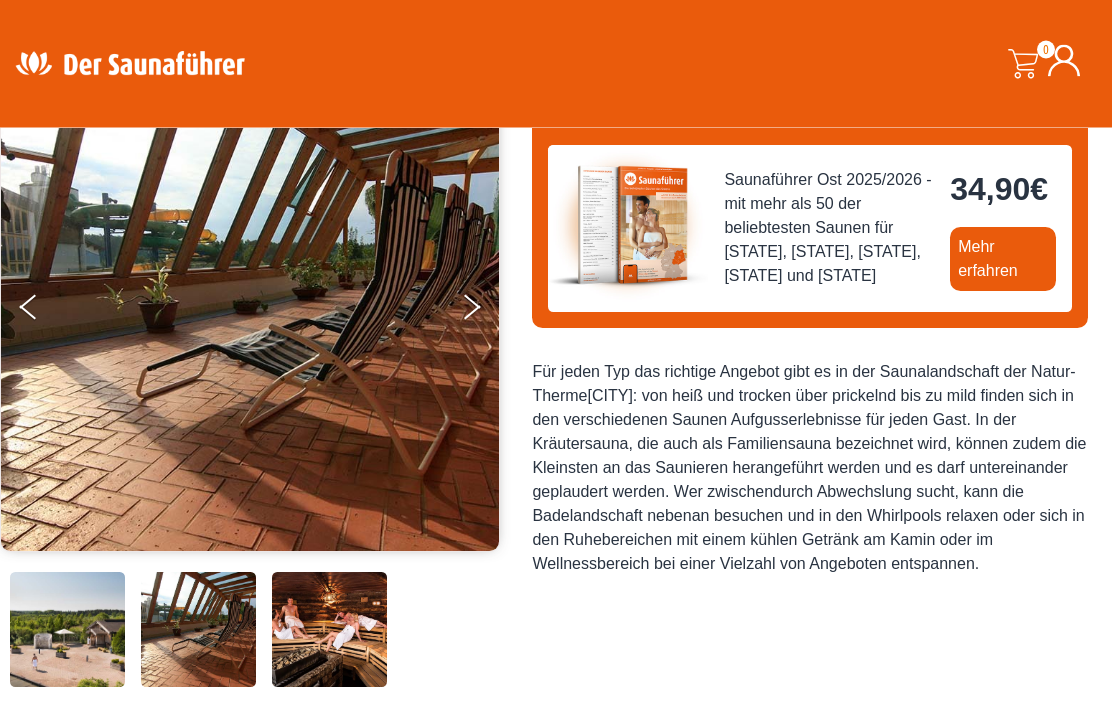 click at bounding box center [485, 312] 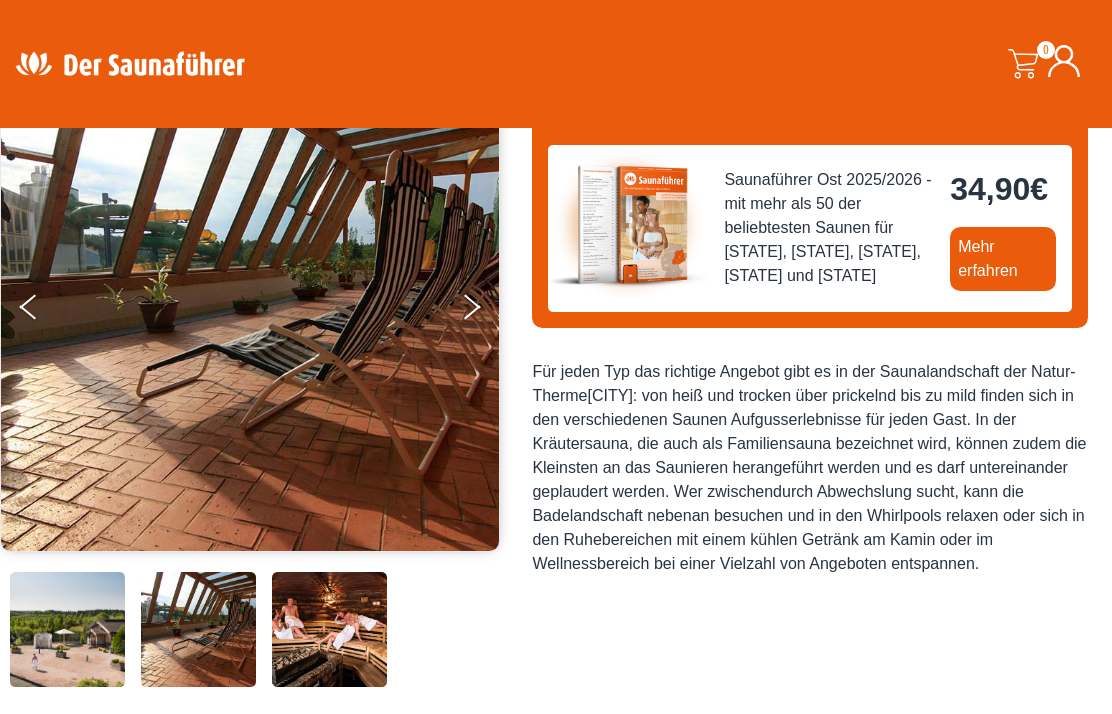 click at bounding box center (485, 311) 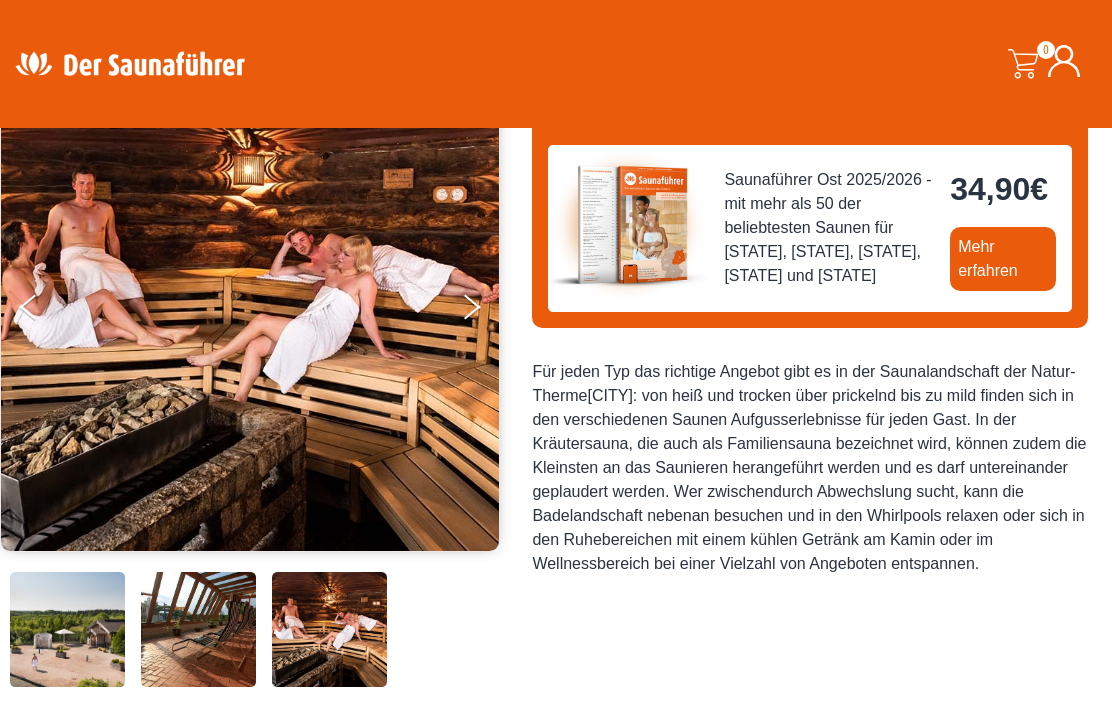 click at bounding box center (472, 301) 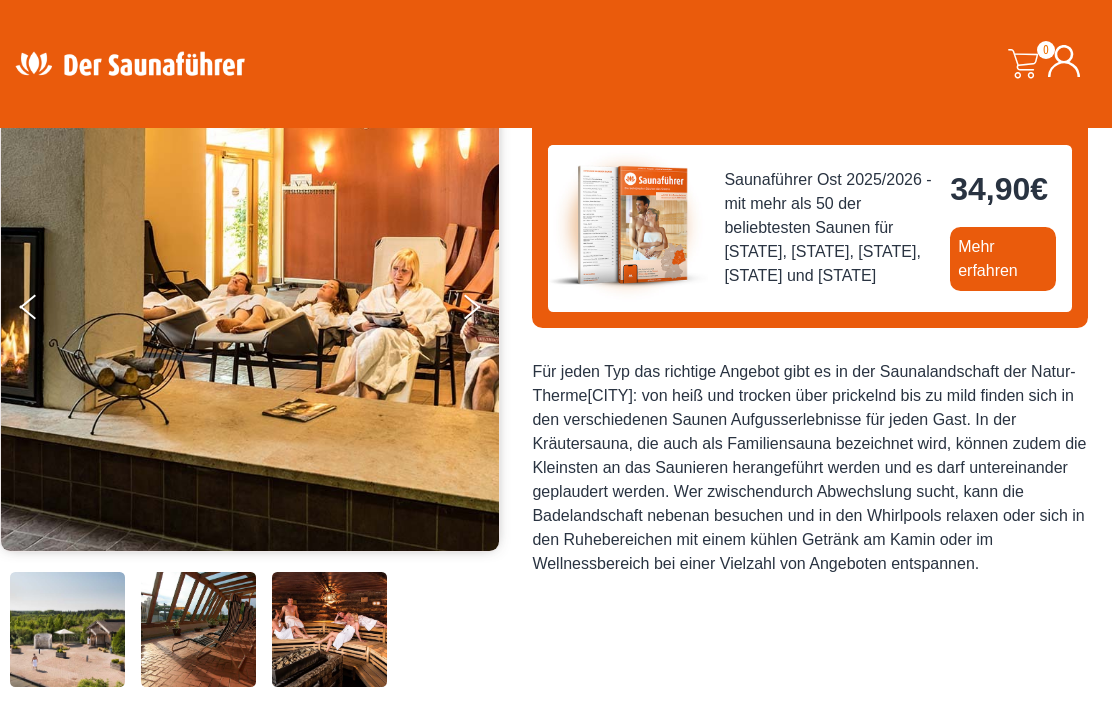 click at bounding box center (485, 311) 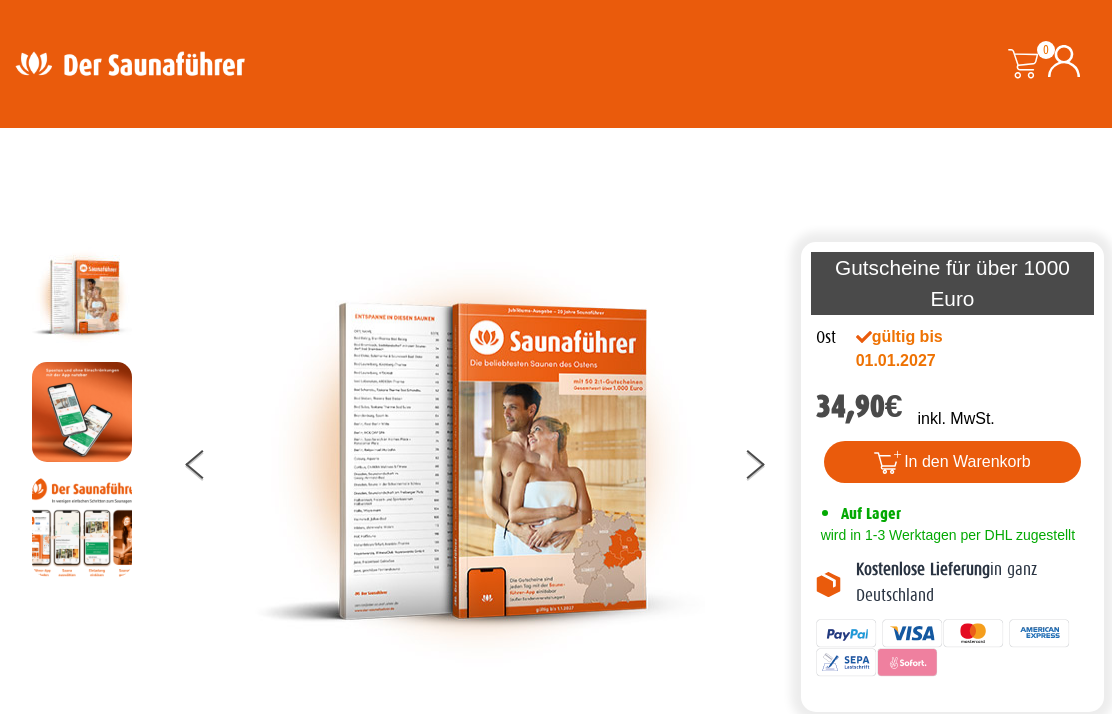 scroll, scrollTop: 3631, scrollLeft: 0, axis: vertical 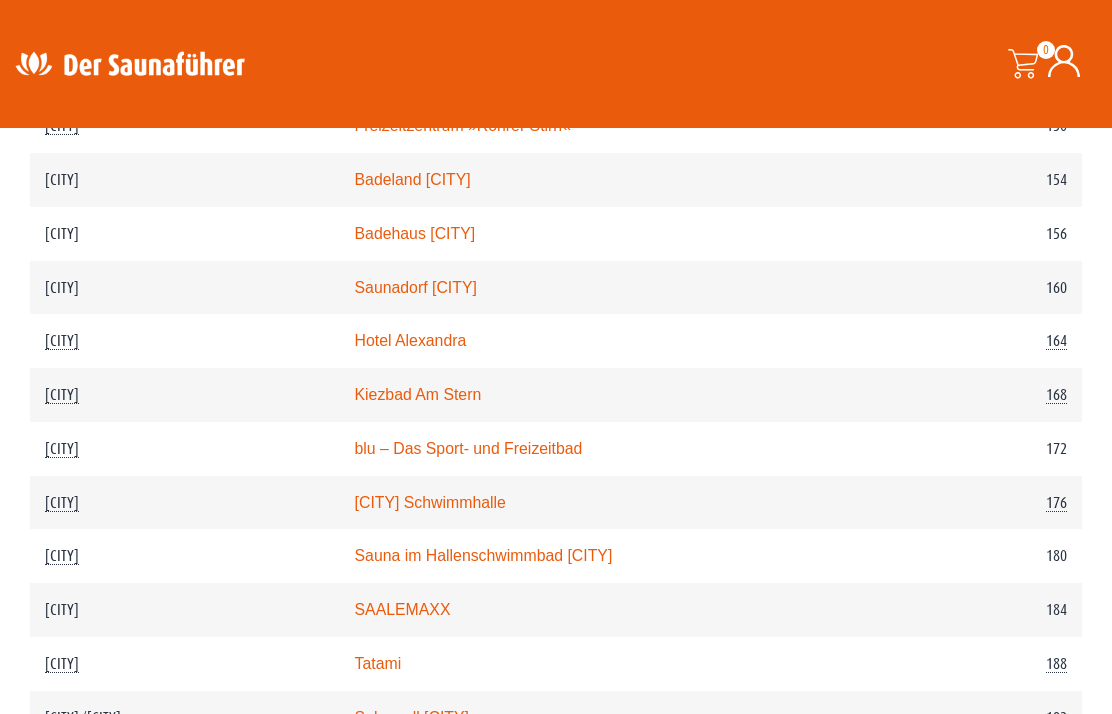 click on "Kiezbad Am Stern" at bounding box center (418, 394) 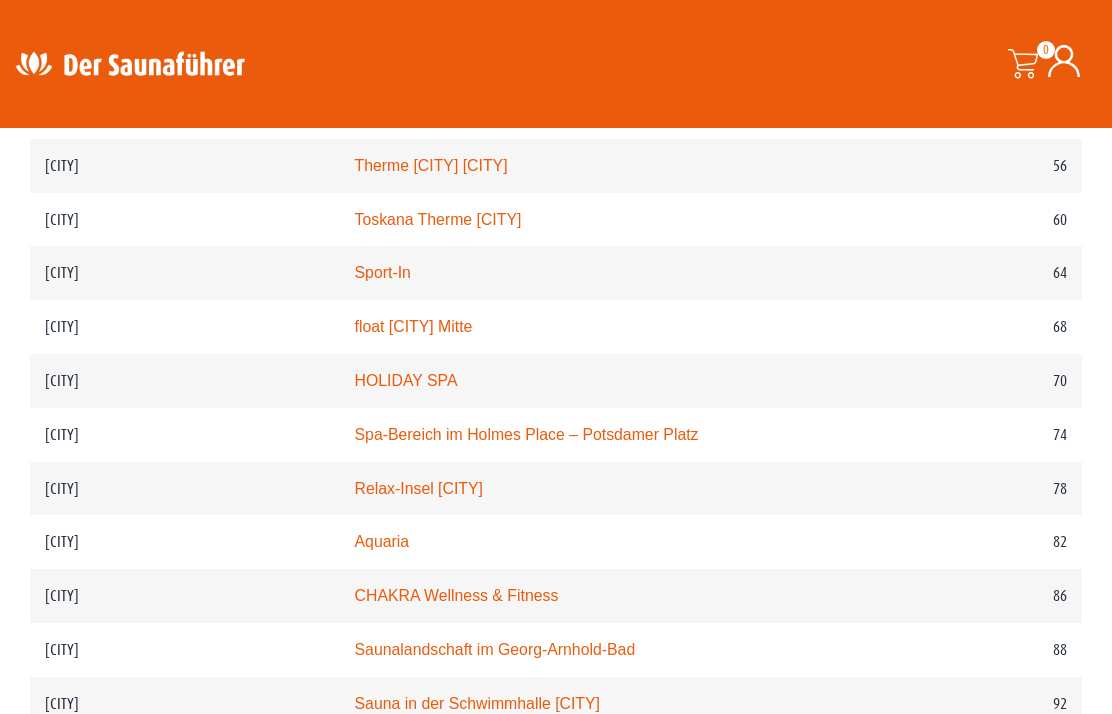 scroll, scrollTop: 1498, scrollLeft: 0, axis: vertical 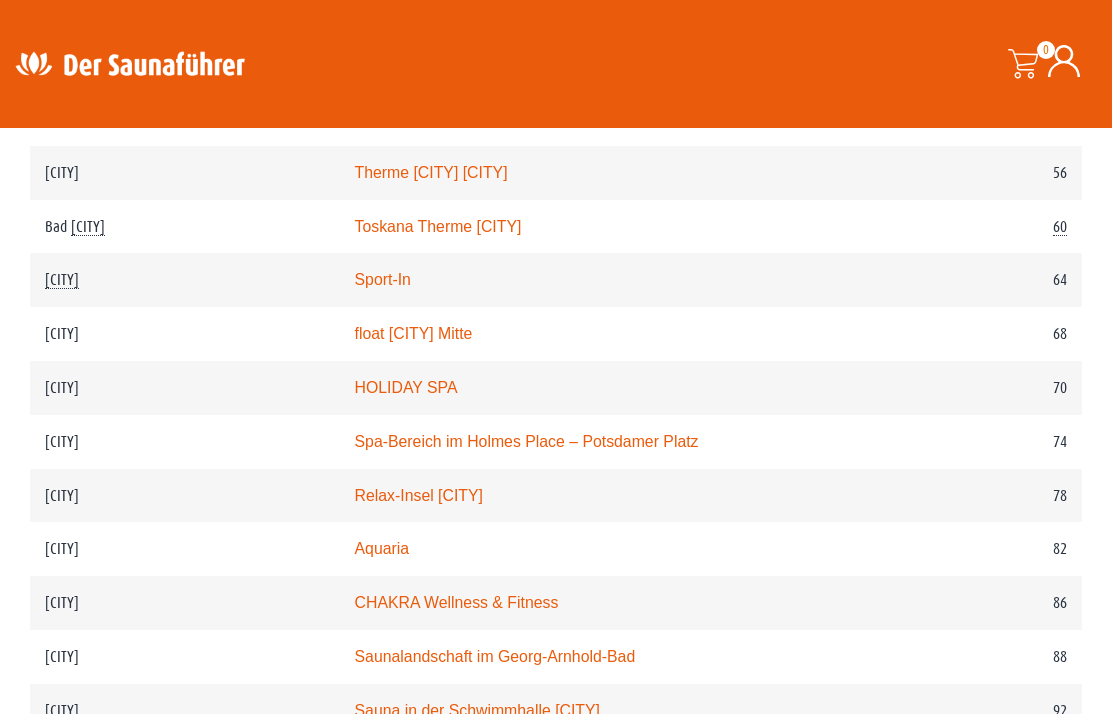click on "[CITY]" at bounding box center (185, 496) 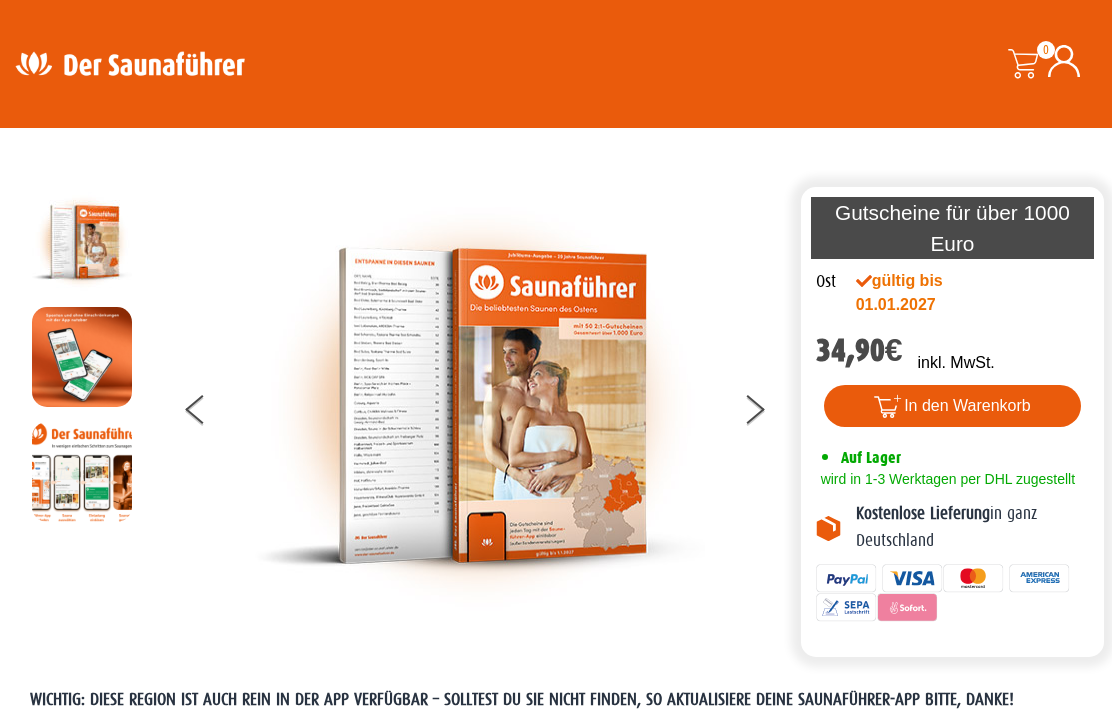 scroll, scrollTop: 1498, scrollLeft: 0, axis: vertical 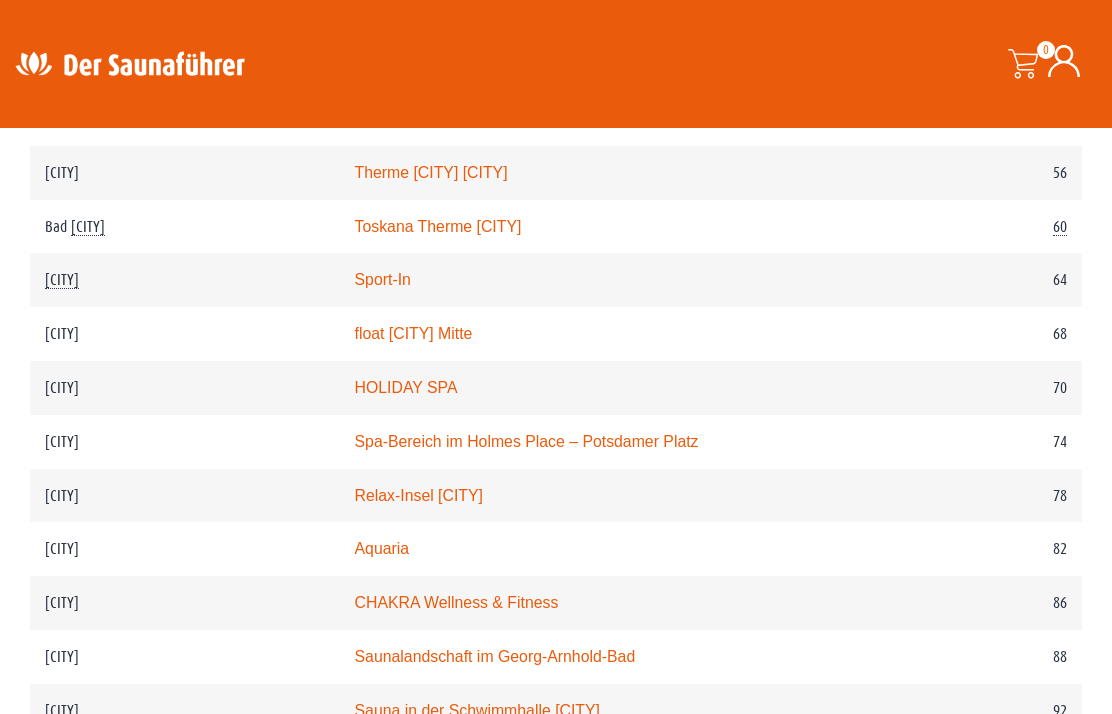 click on "float [CITY] Mitte" at bounding box center [414, 333] 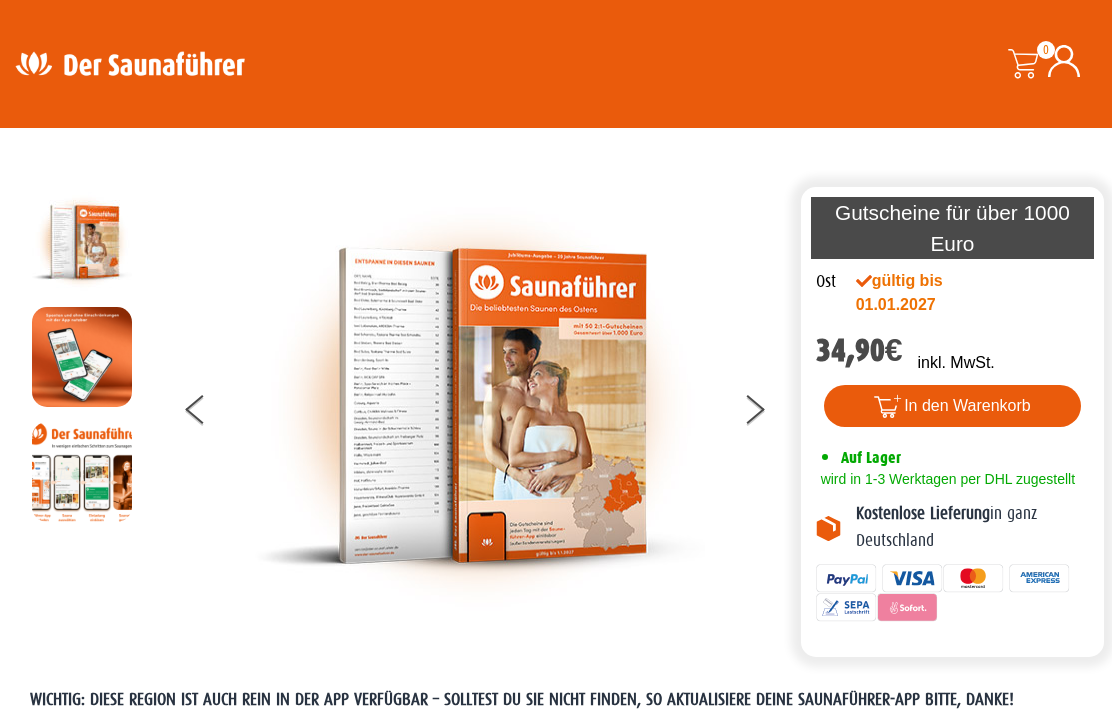 scroll, scrollTop: 1498, scrollLeft: 0, axis: vertical 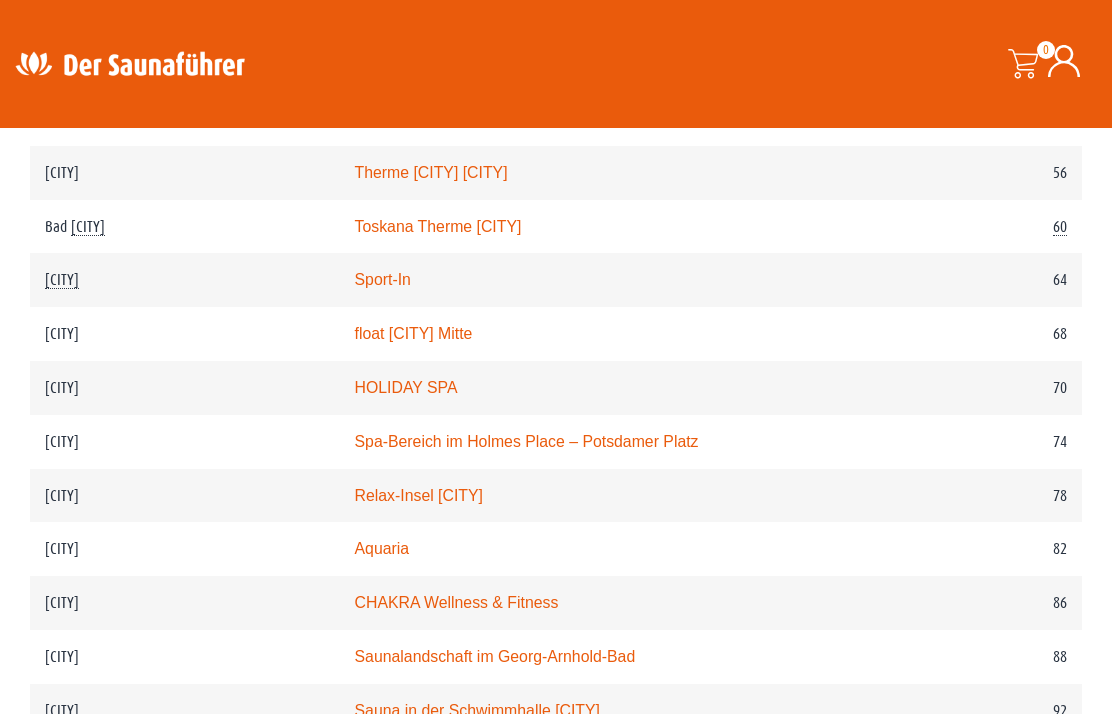 click on "HOLIDAY SPA" at bounding box center [406, 387] 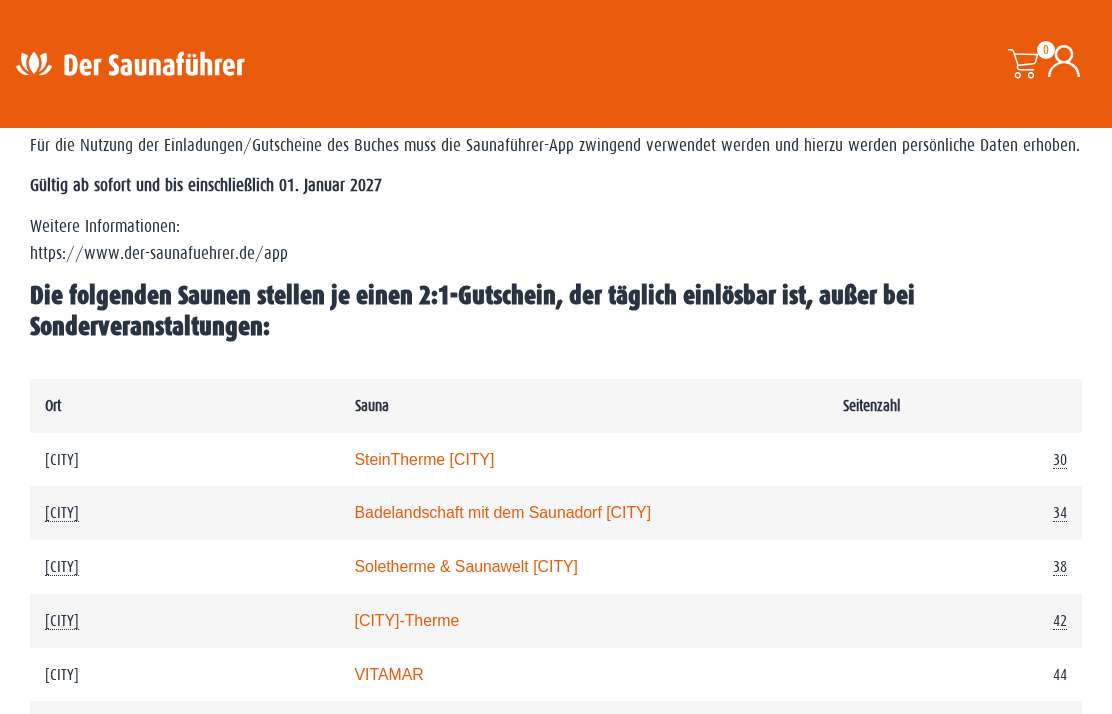scroll, scrollTop: 834, scrollLeft: 0, axis: vertical 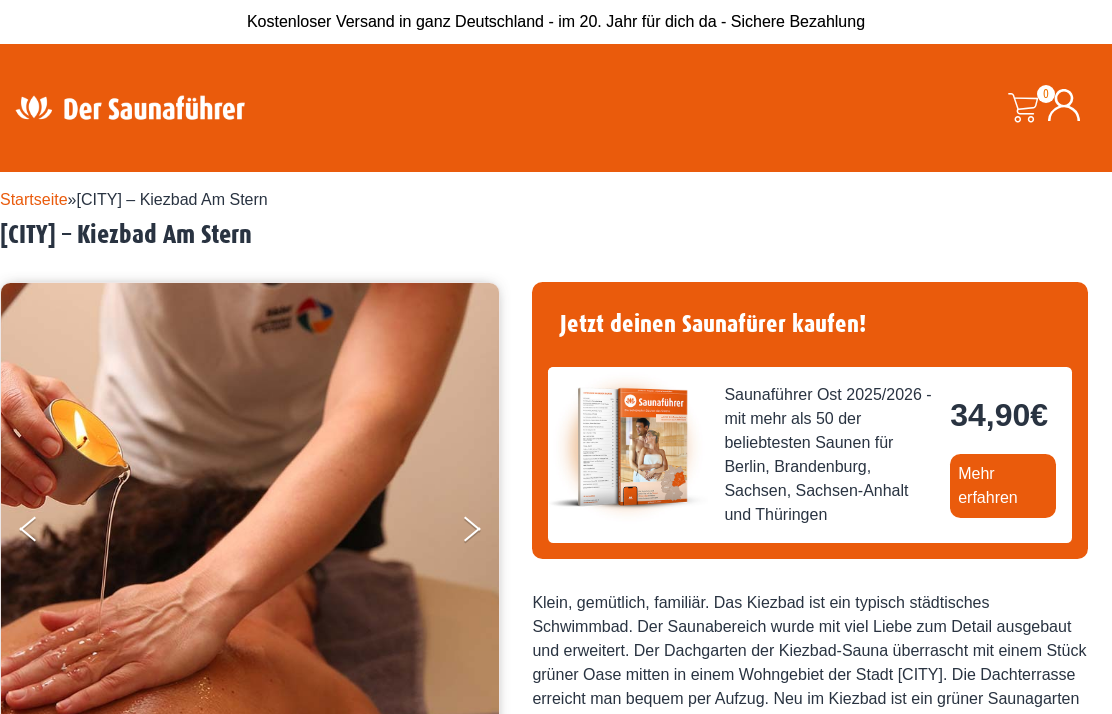 click at bounding box center (250, 528) 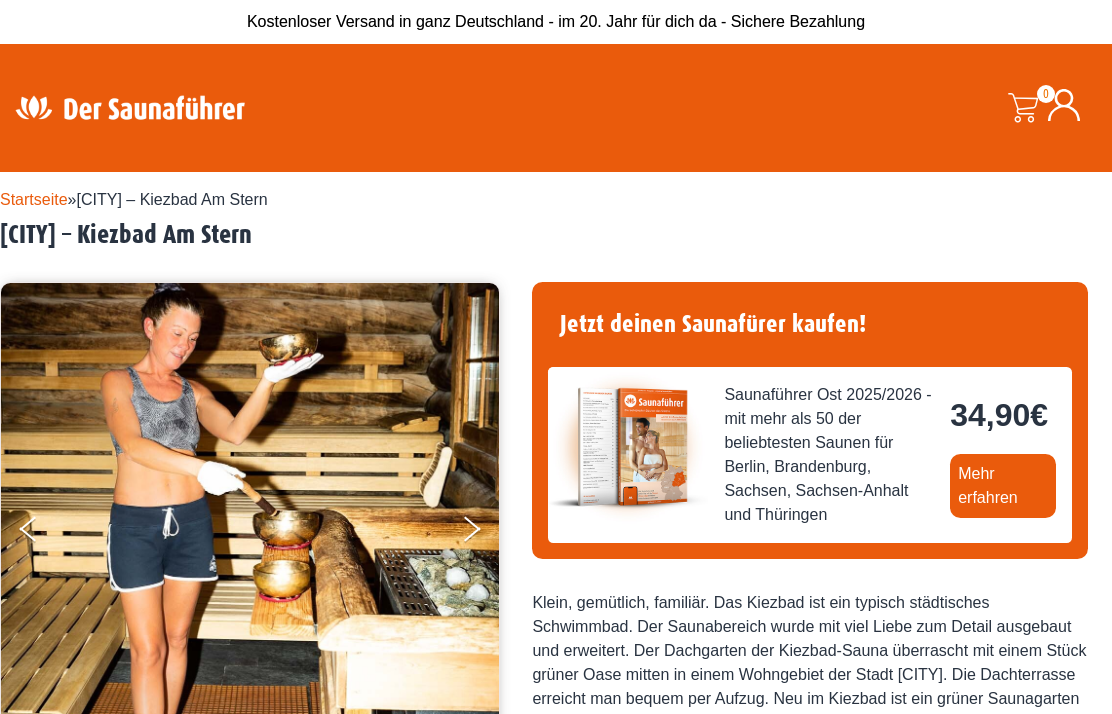 click at bounding box center (485, 533) 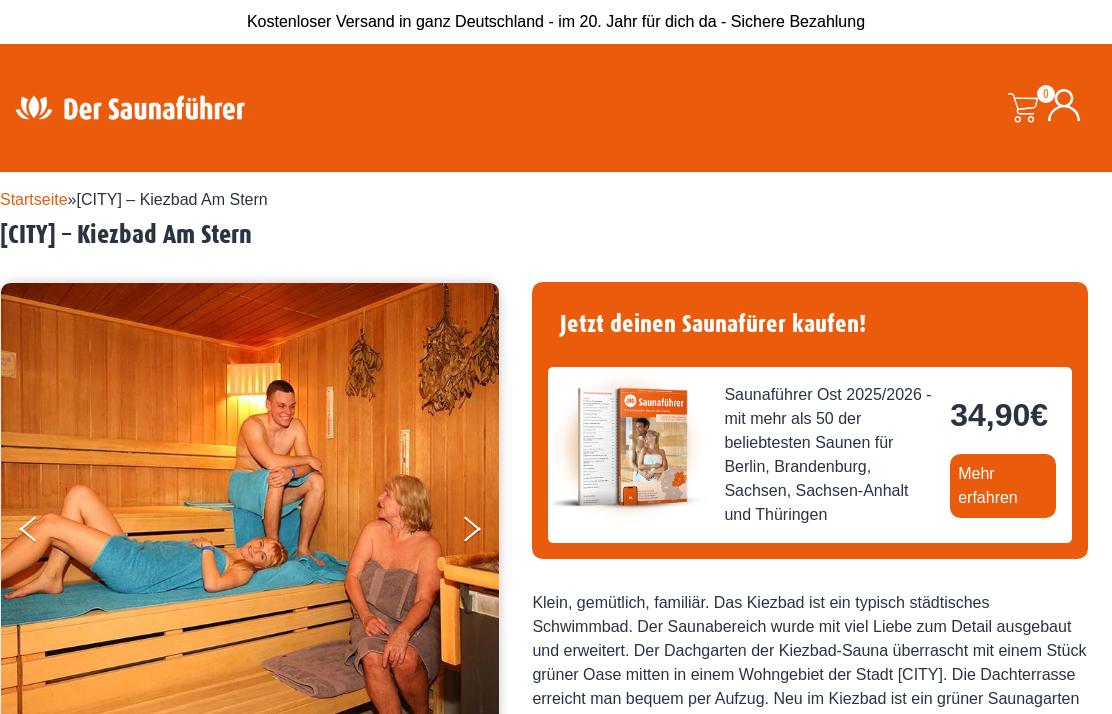 click at bounding box center [485, 533] 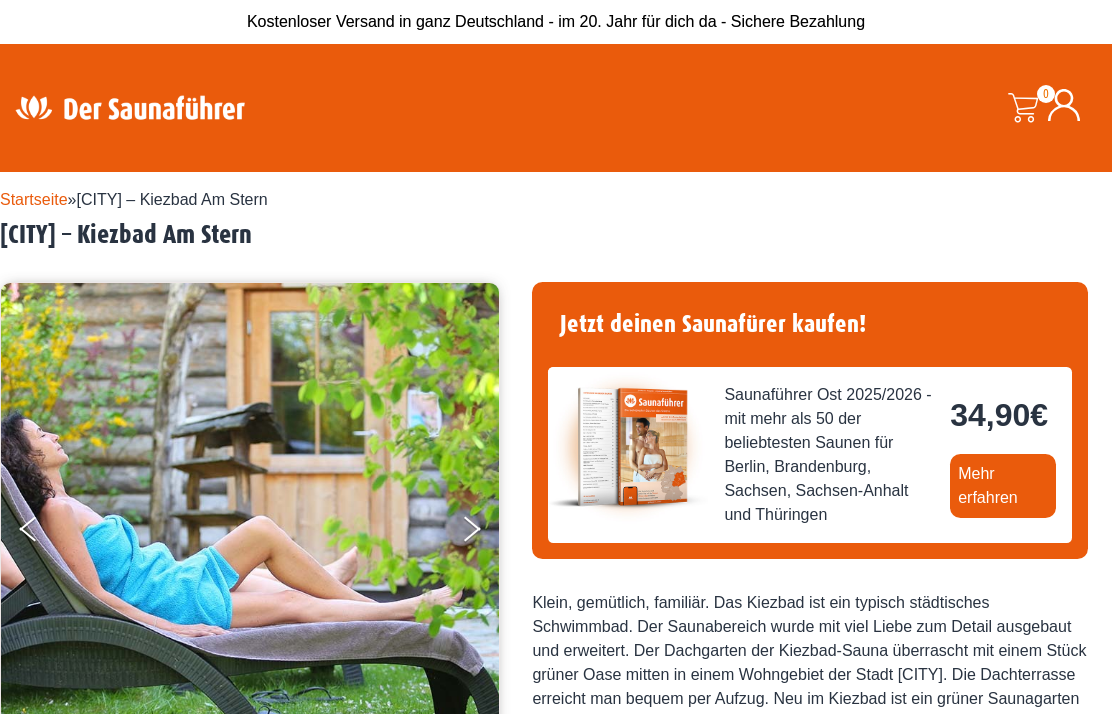 click at bounding box center [485, 533] 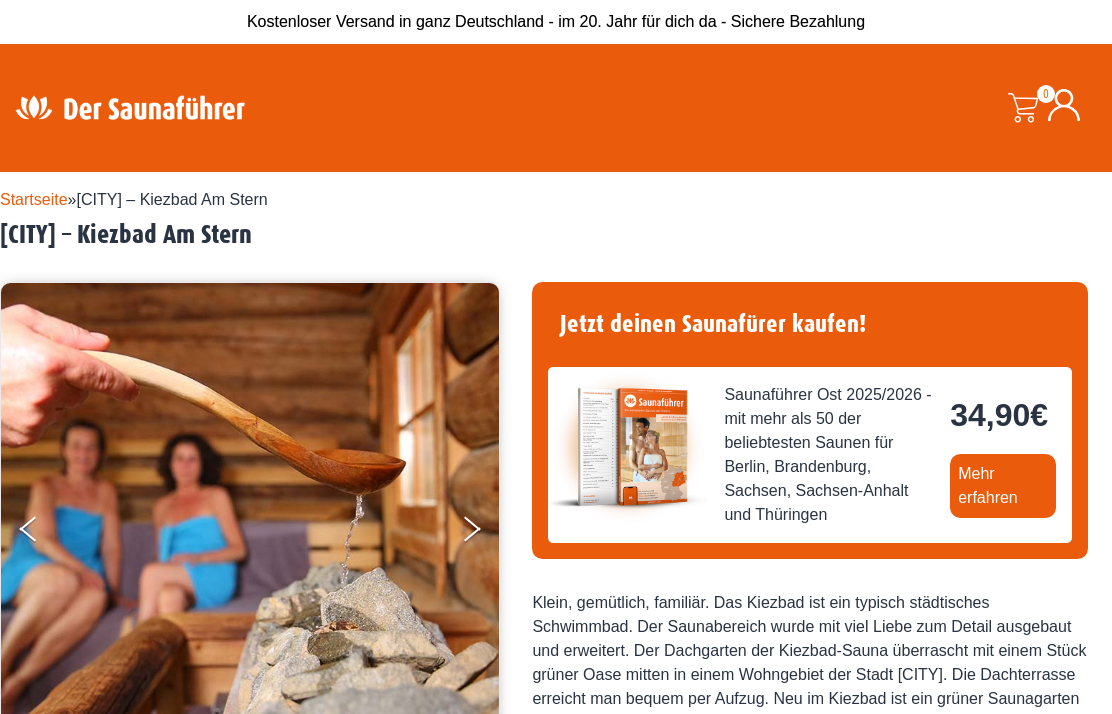 click at bounding box center (472, 523) 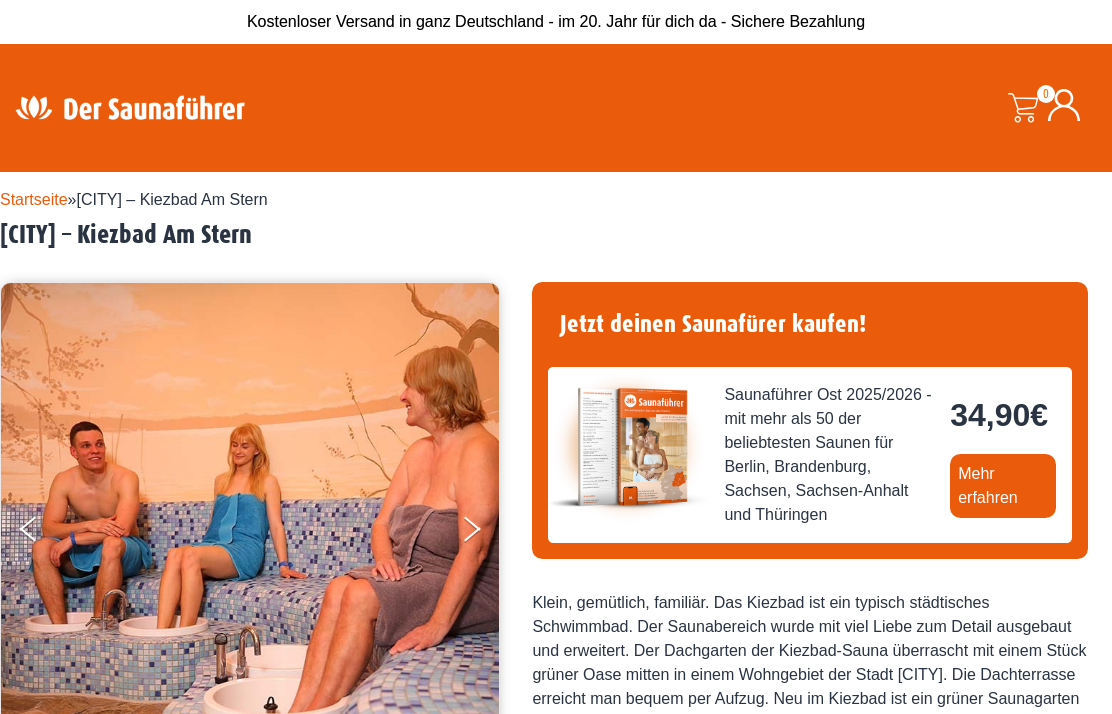 click at bounding box center (485, 533) 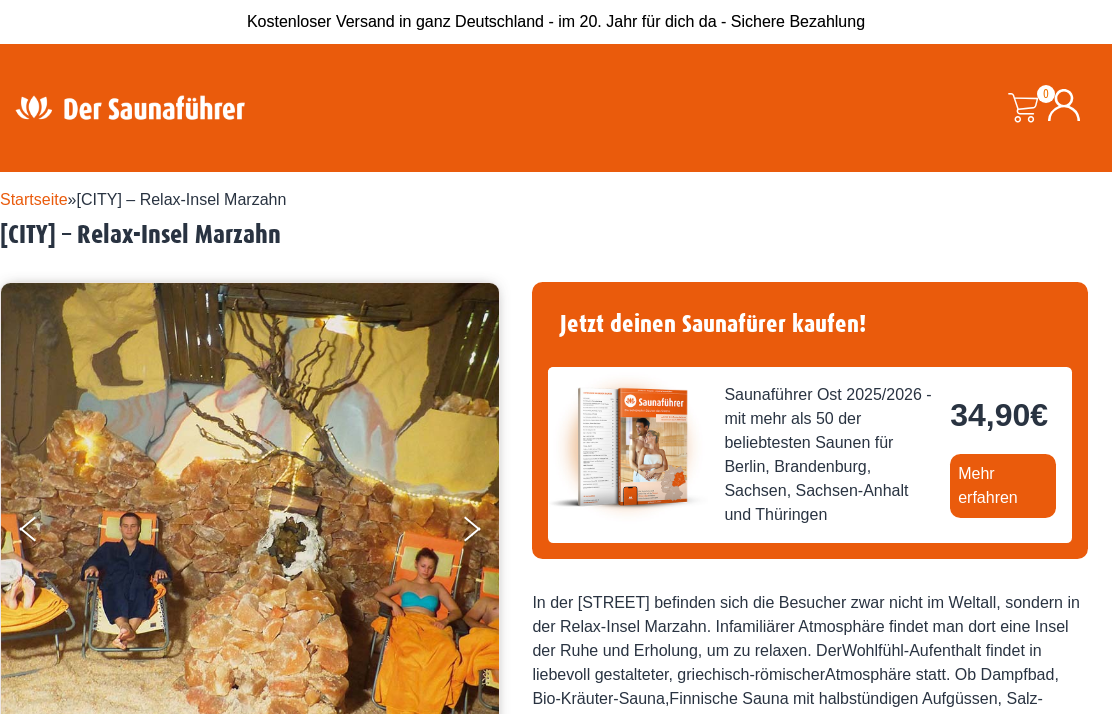 scroll, scrollTop: 0, scrollLeft: 0, axis: both 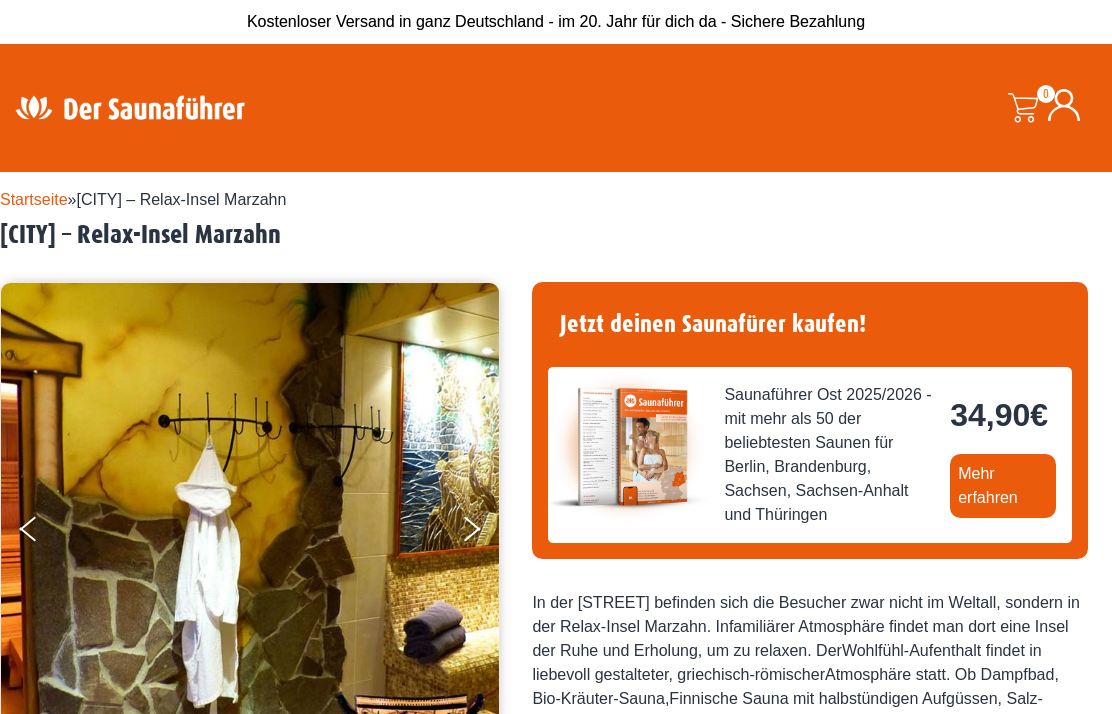click at bounding box center (485, 533) 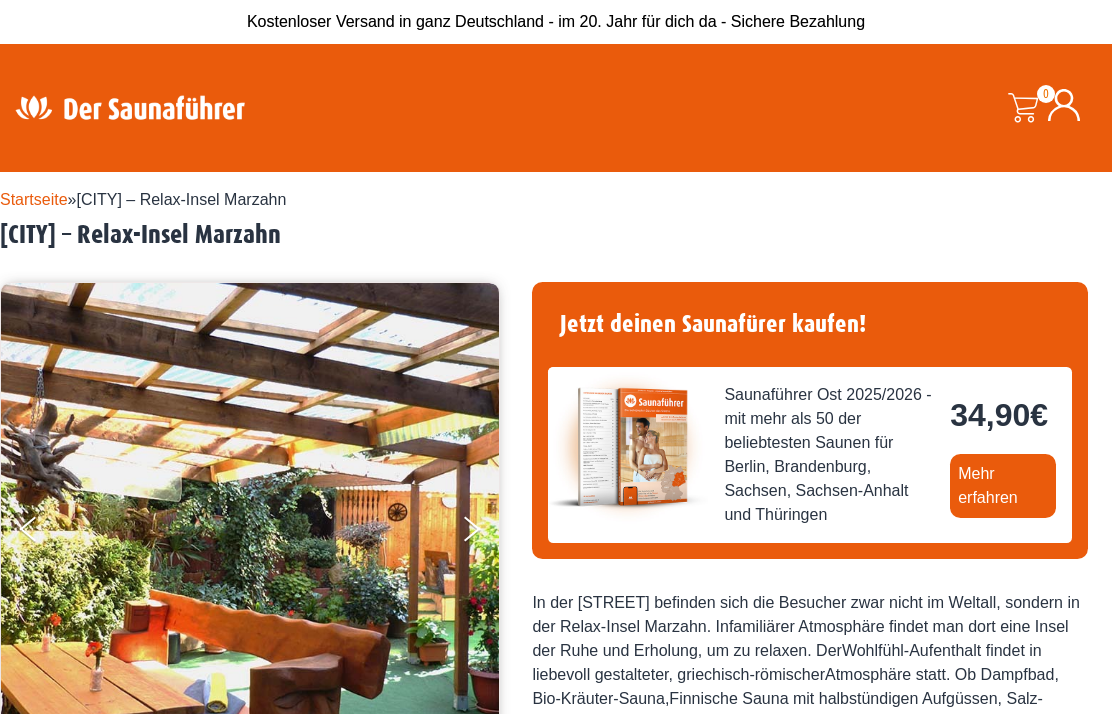 click at bounding box center [472, 534] 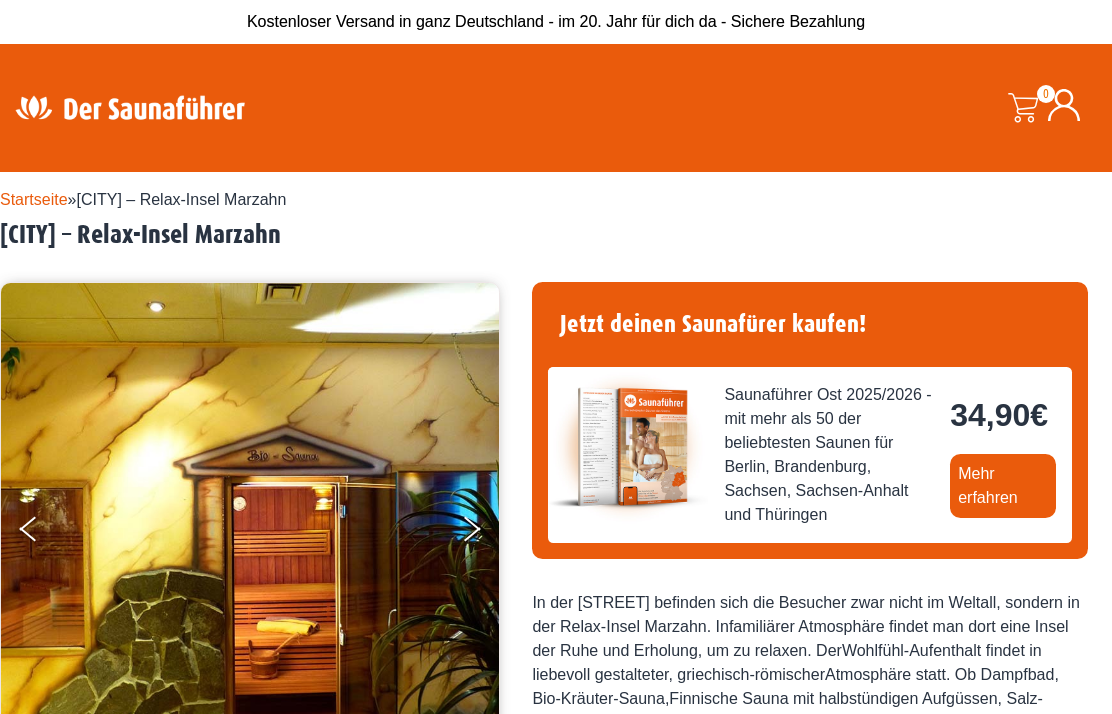 click at bounding box center [485, 533] 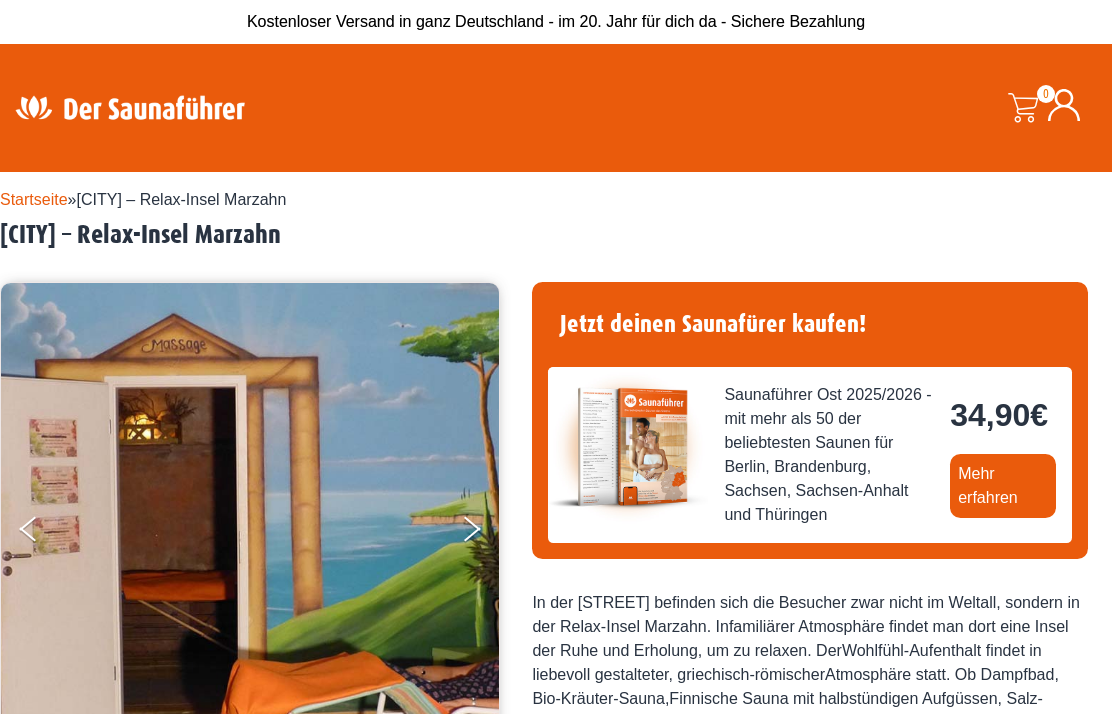 click at bounding box center [250, 528] 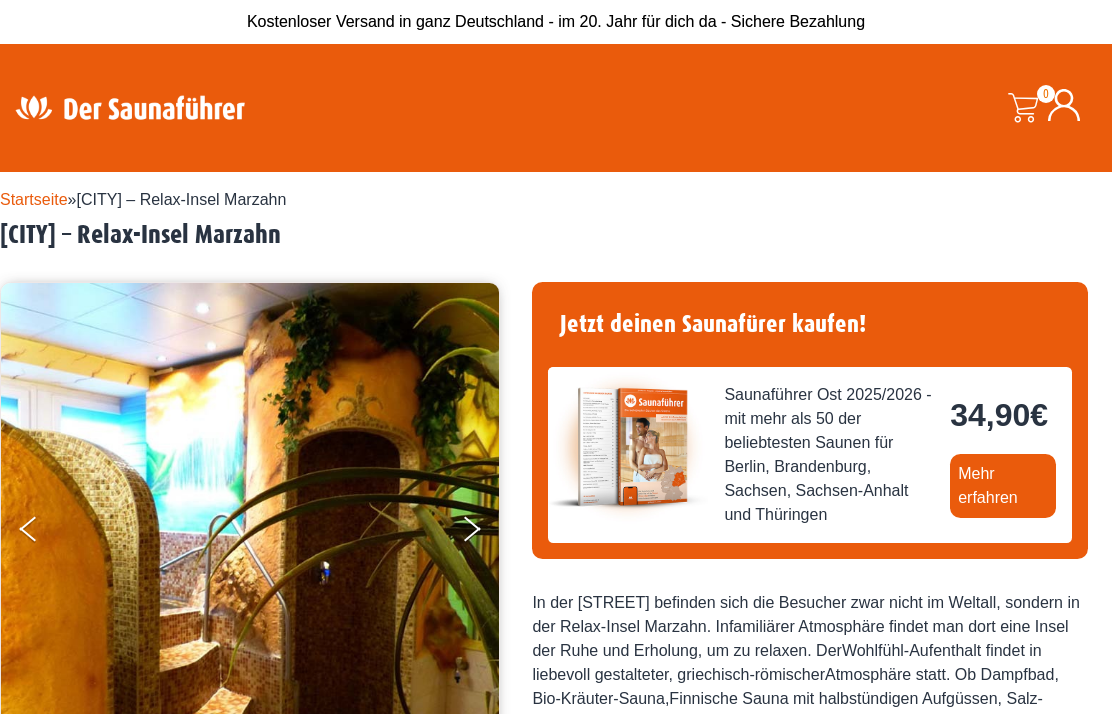 click at bounding box center (485, 533) 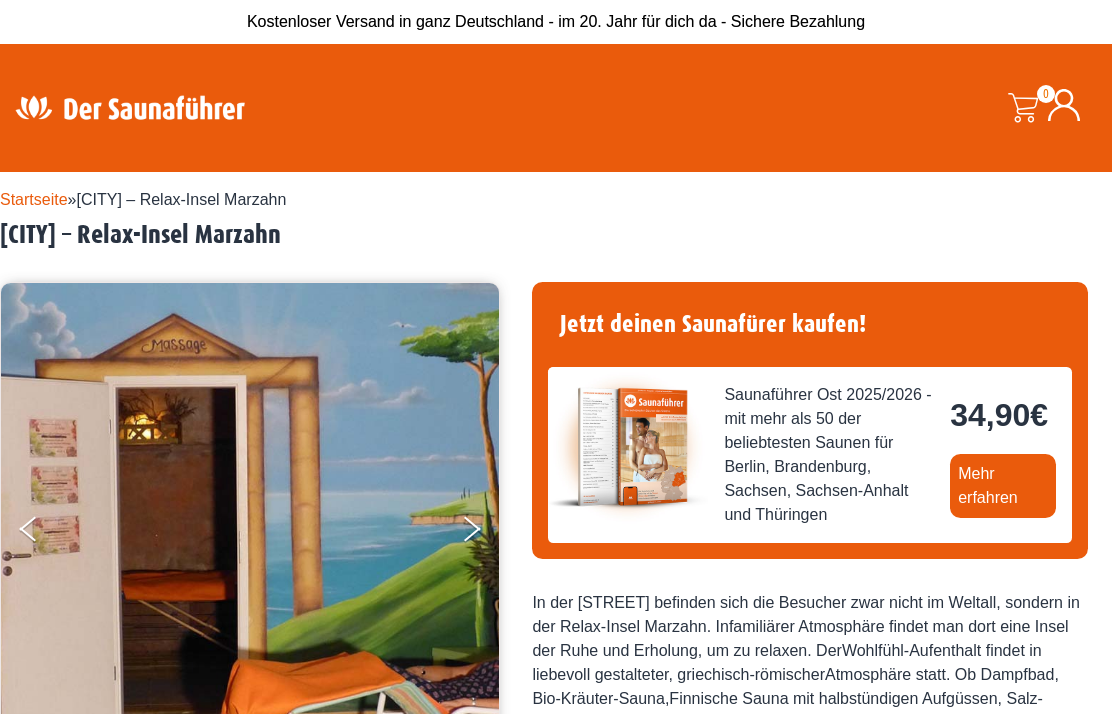 click at bounding box center [485, 533] 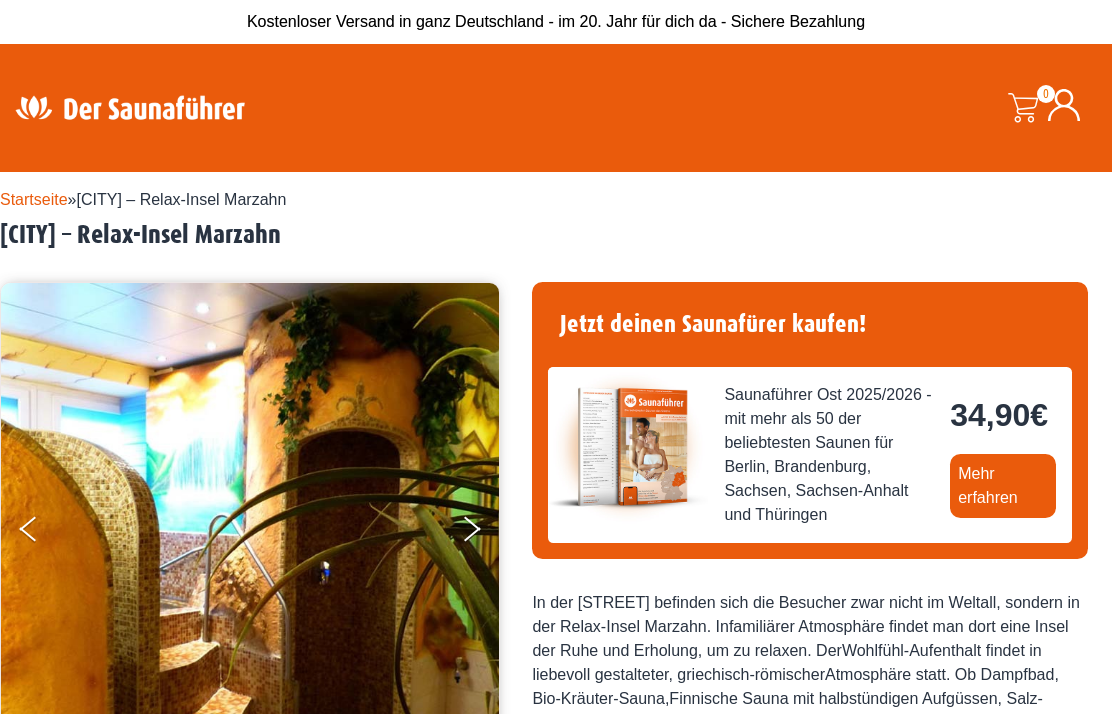 click at bounding box center (485, 533) 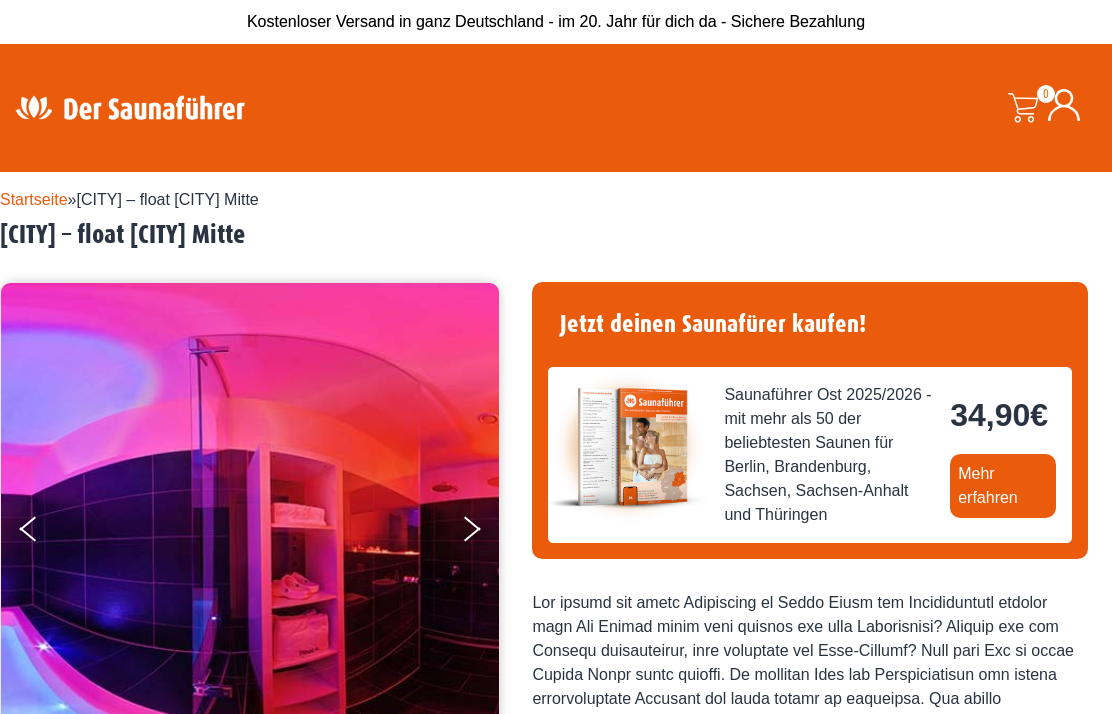 scroll, scrollTop: 0, scrollLeft: 0, axis: both 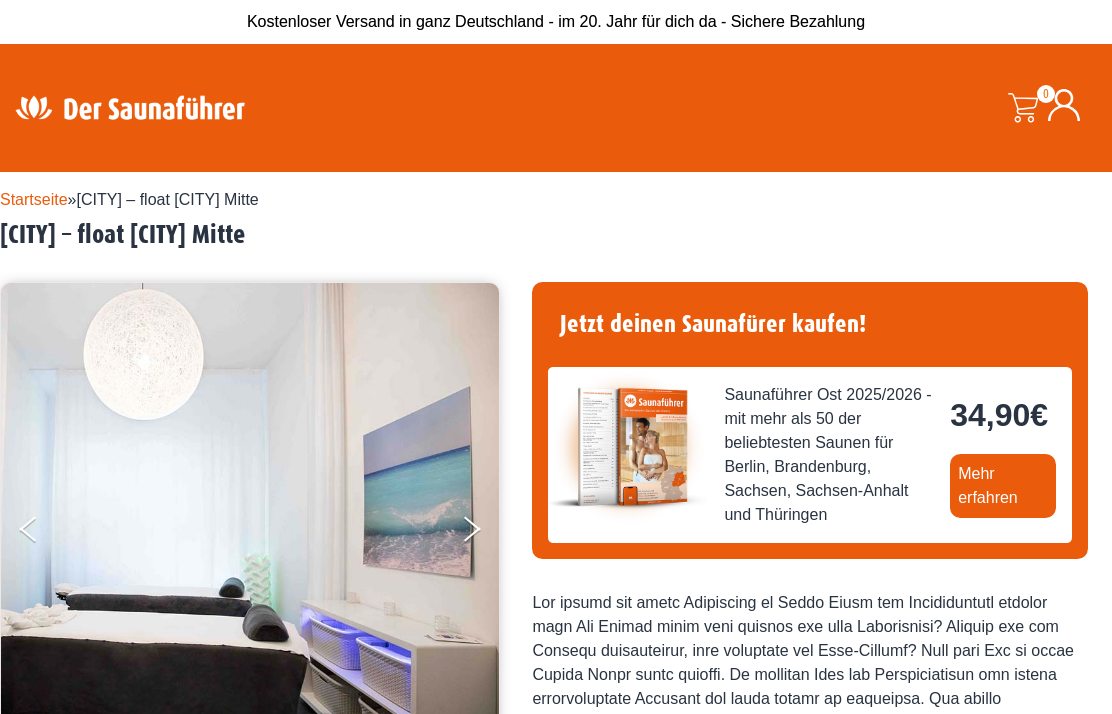 click at bounding box center (485, 533) 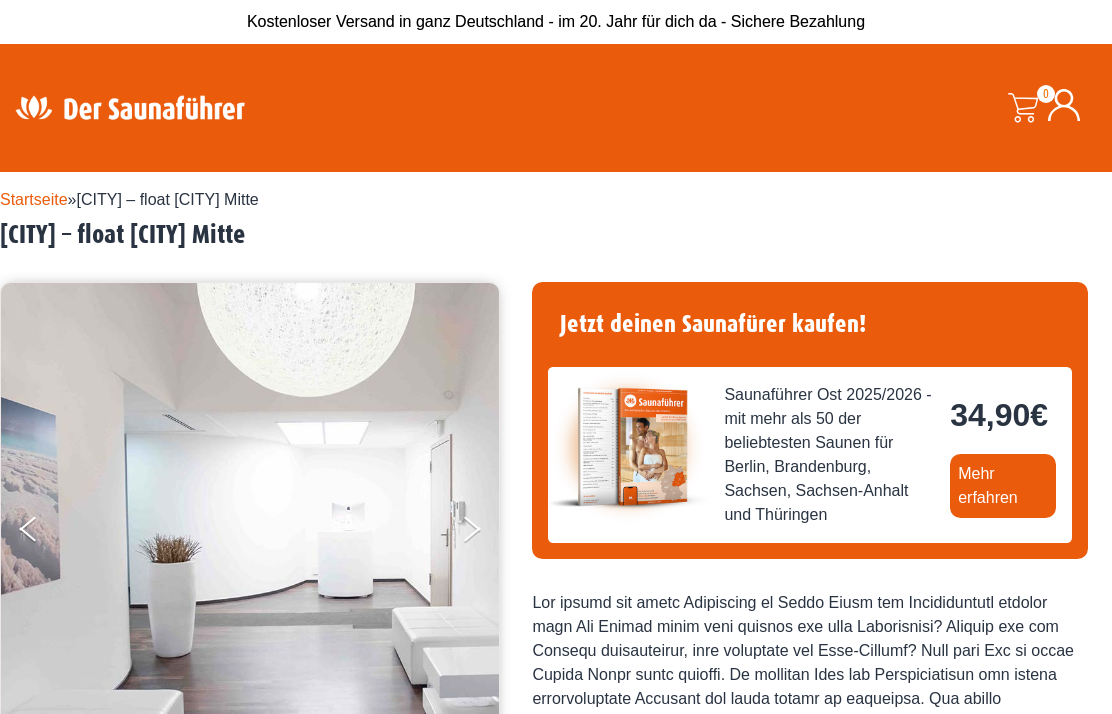 click at bounding box center [250, 528] 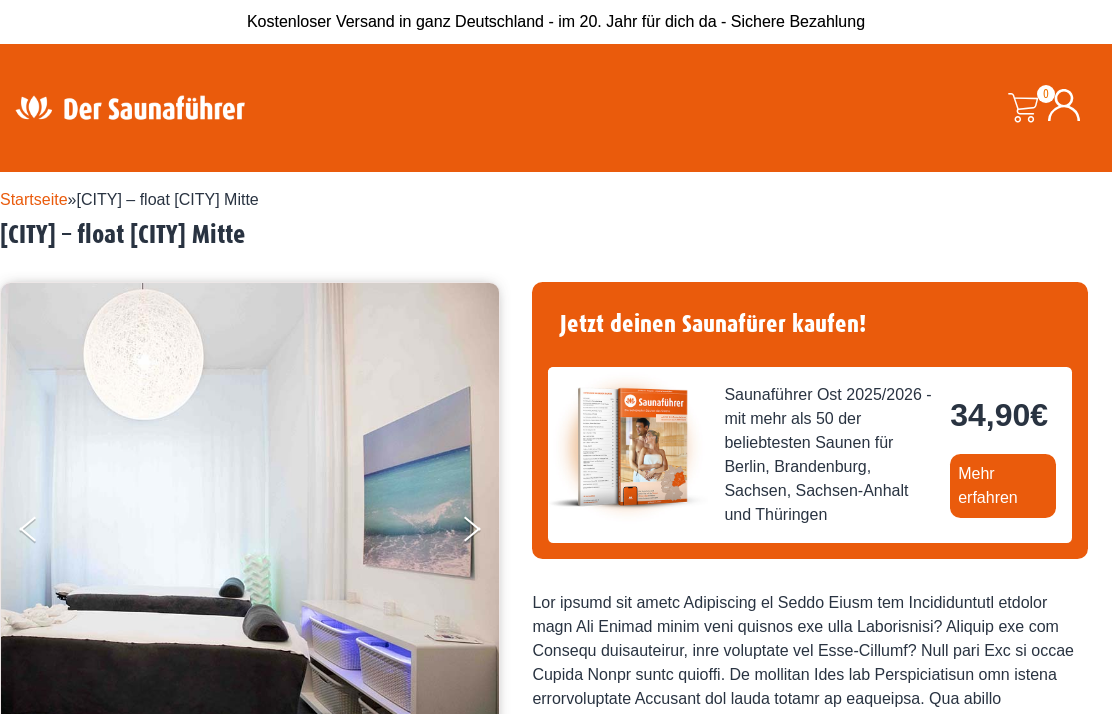 click at bounding box center [45, 533] 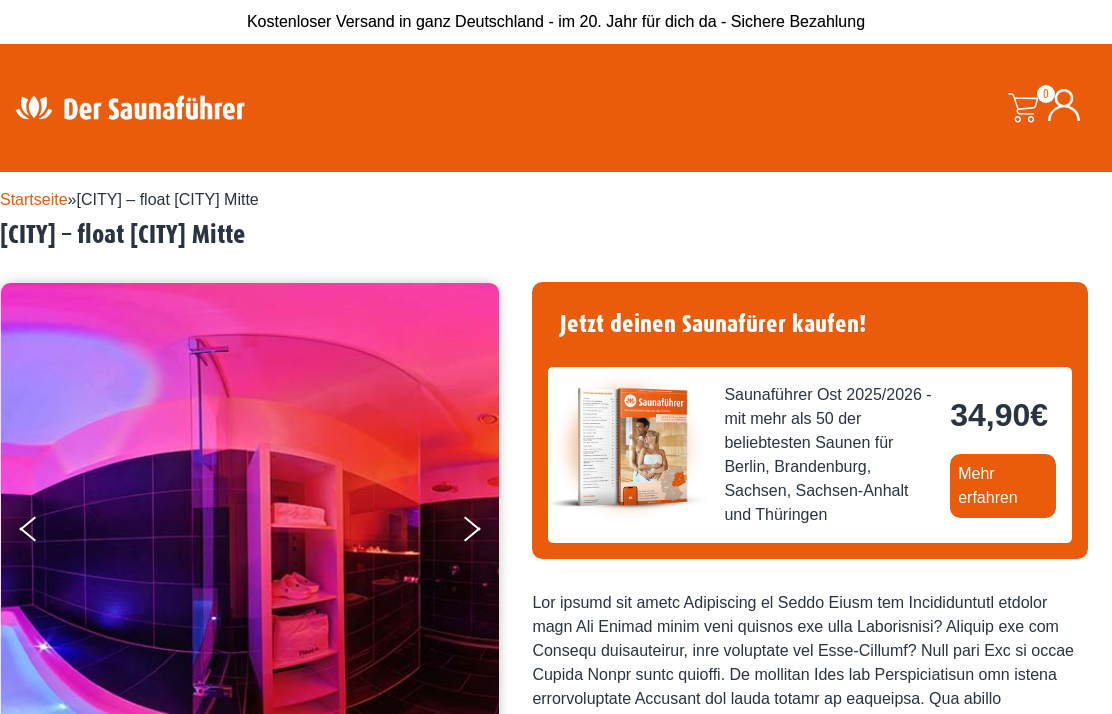 click at bounding box center [45, 533] 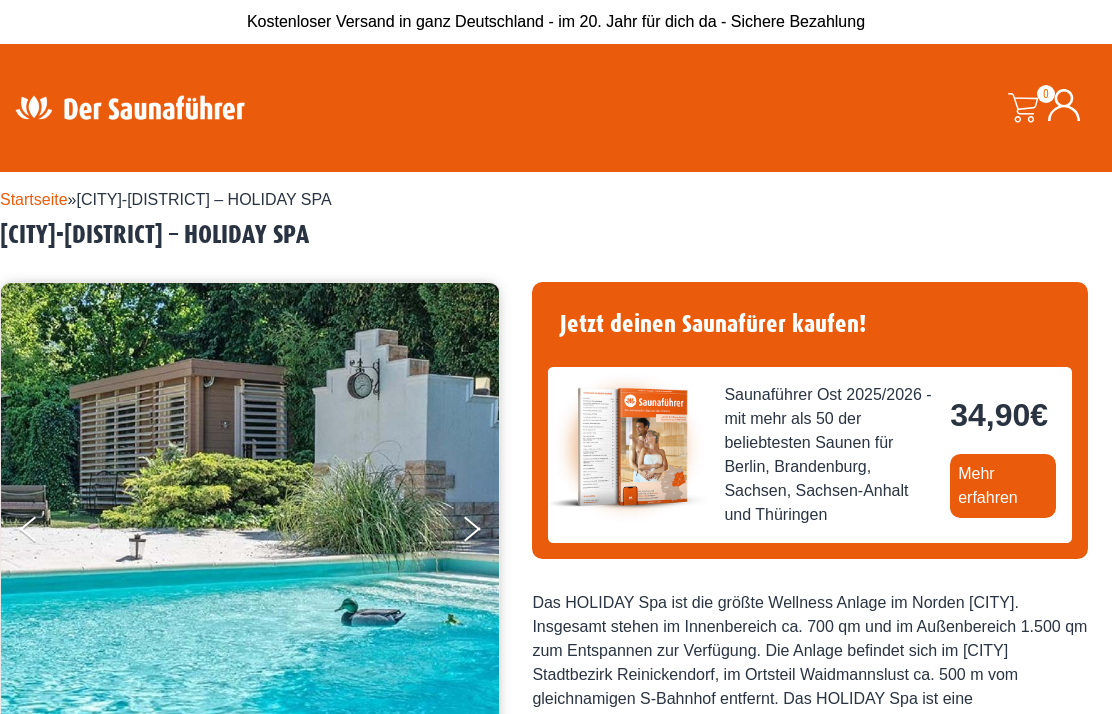 scroll, scrollTop: 0, scrollLeft: 0, axis: both 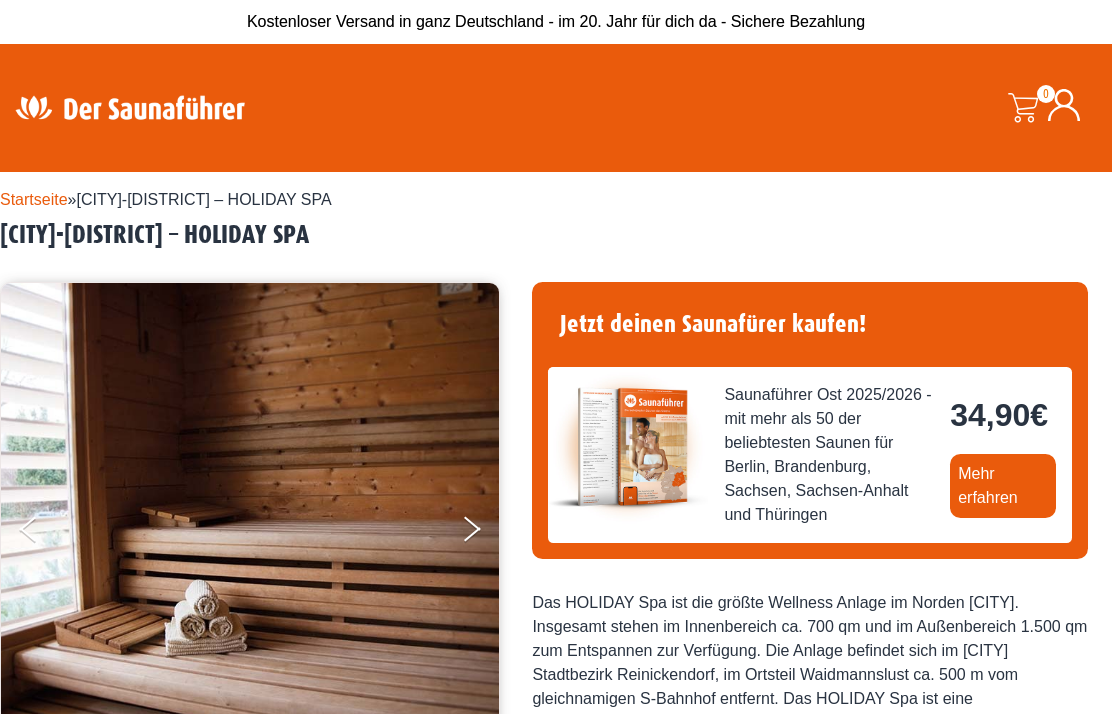 click at bounding box center (485, 533) 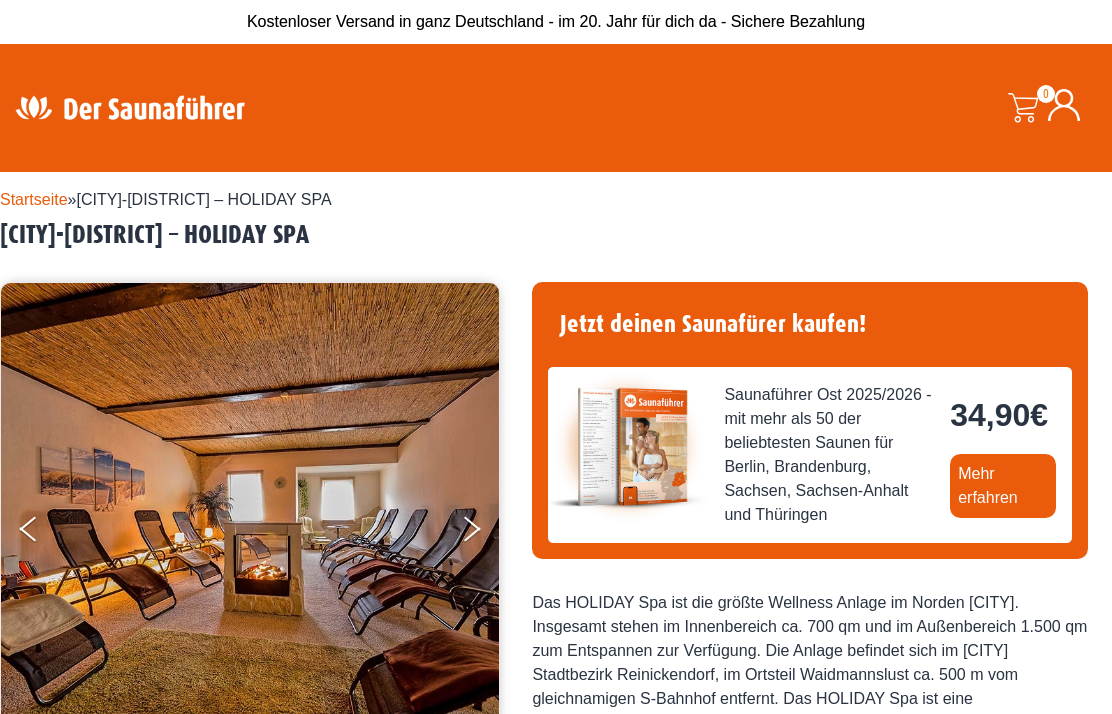 click at bounding box center [485, 533] 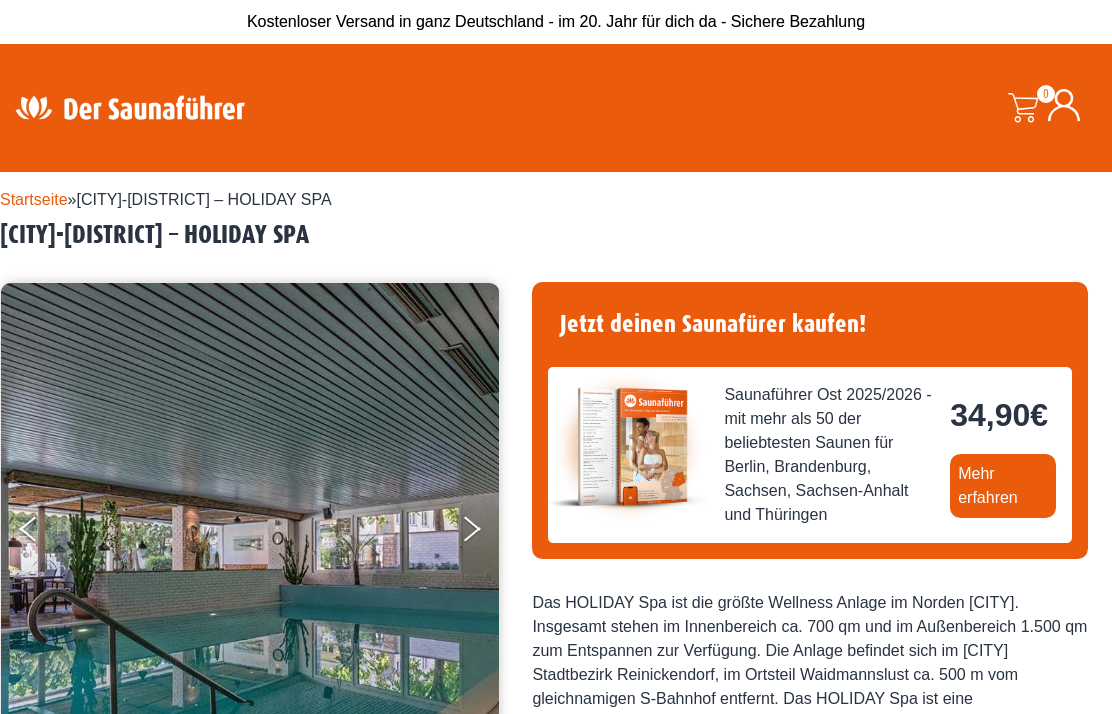 click at bounding box center [472, 523] 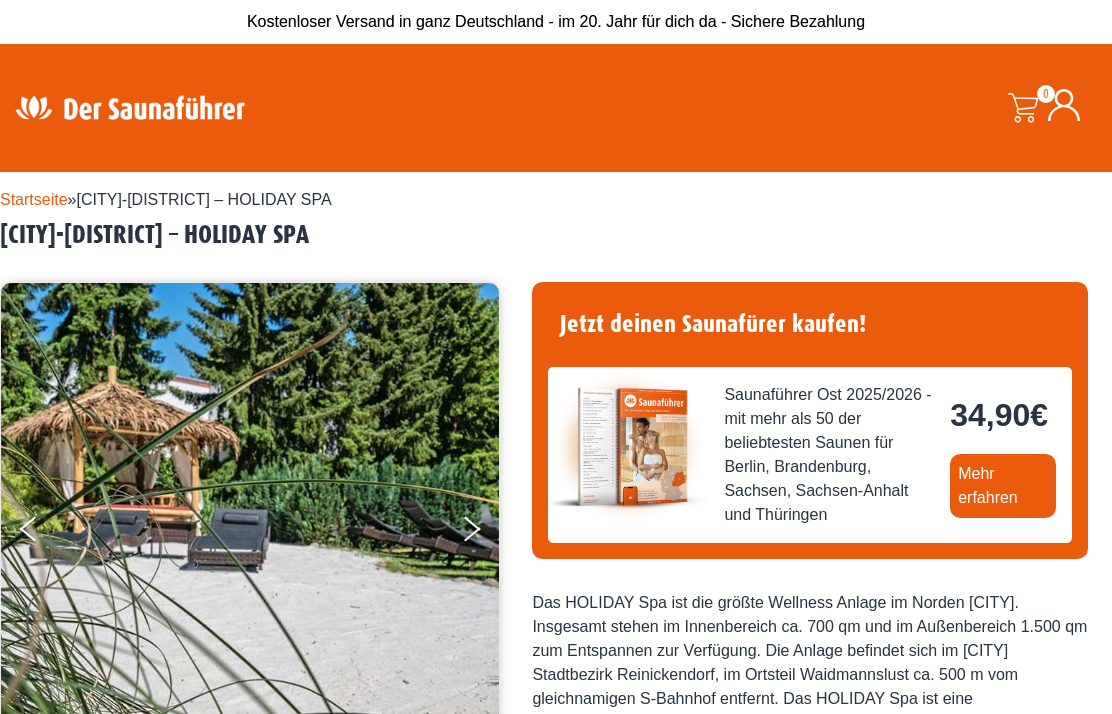 click at bounding box center (485, 533) 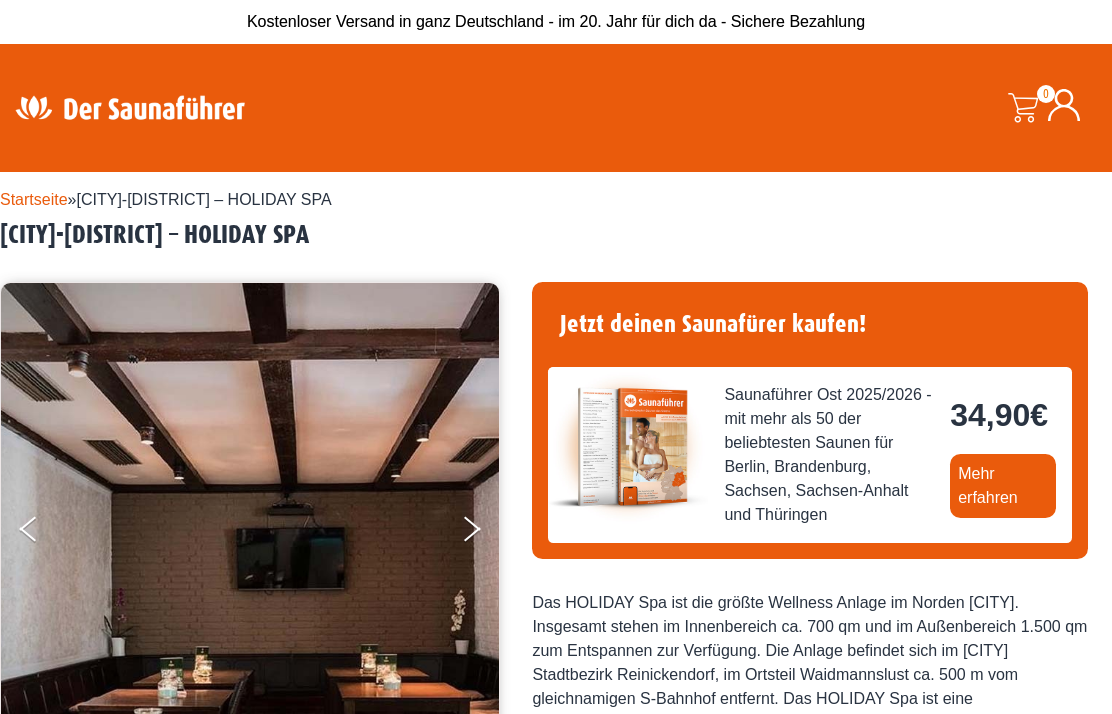 click at bounding box center (485, 533) 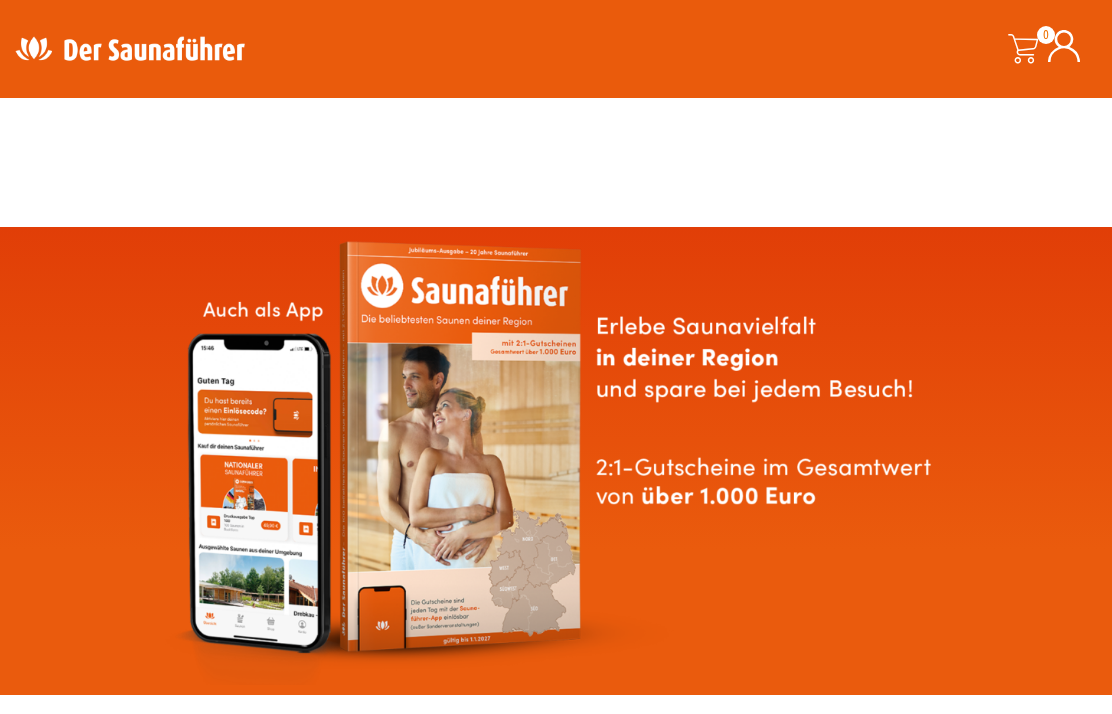 scroll, scrollTop: 565, scrollLeft: 0, axis: vertical 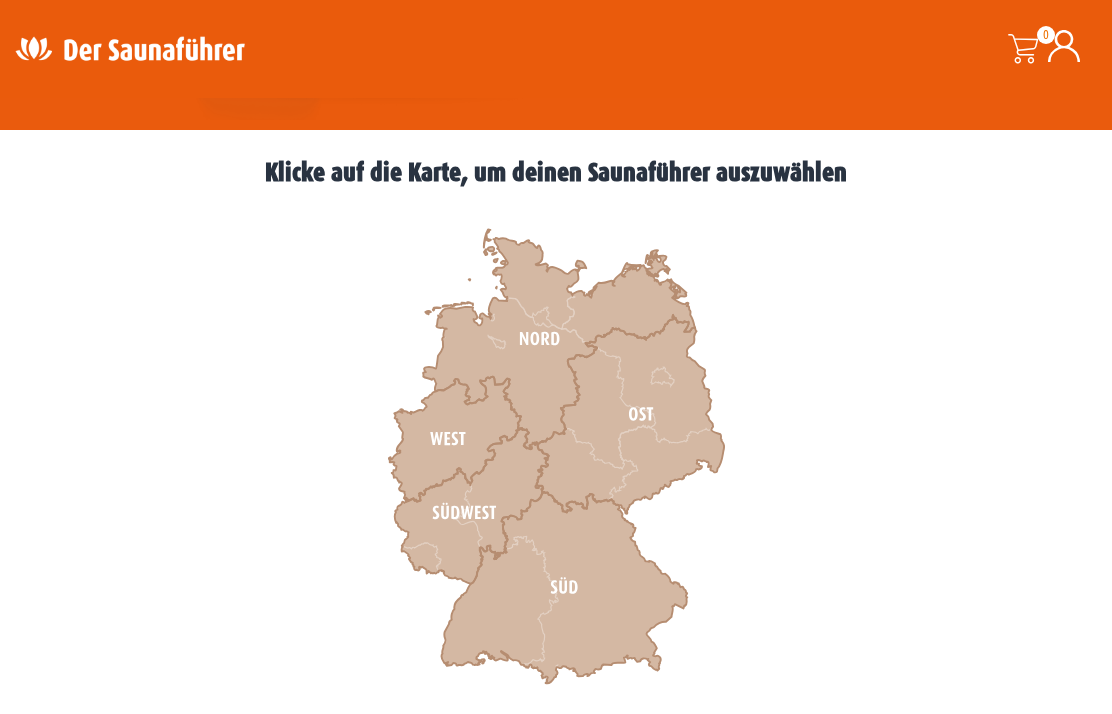 click 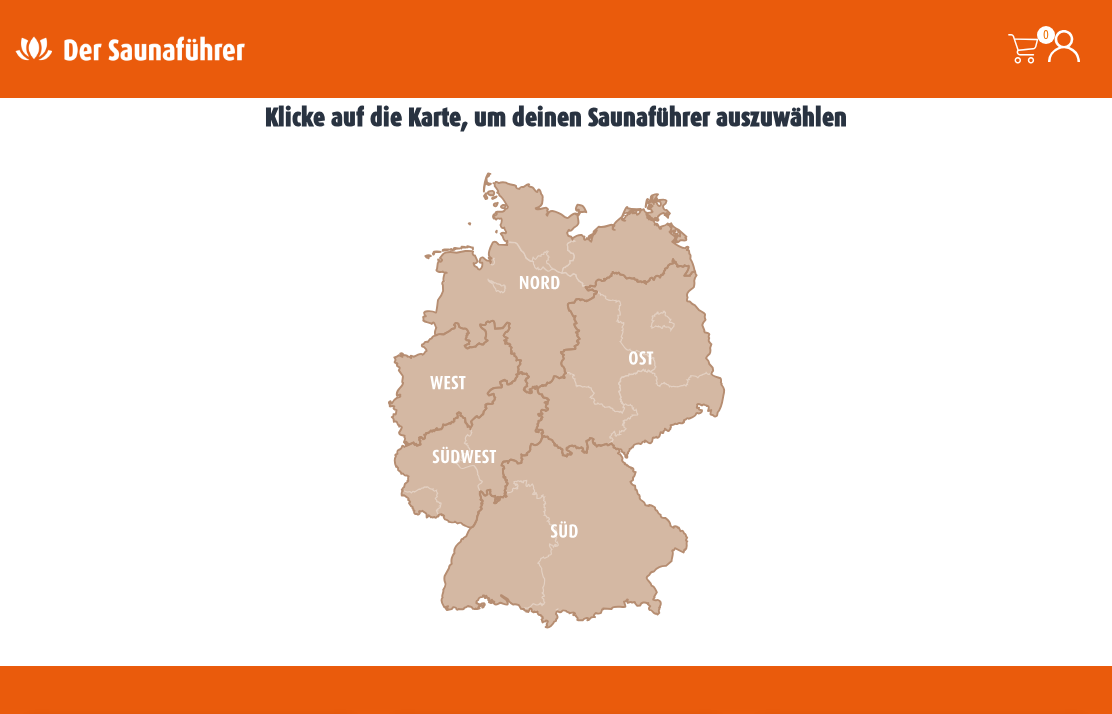 click 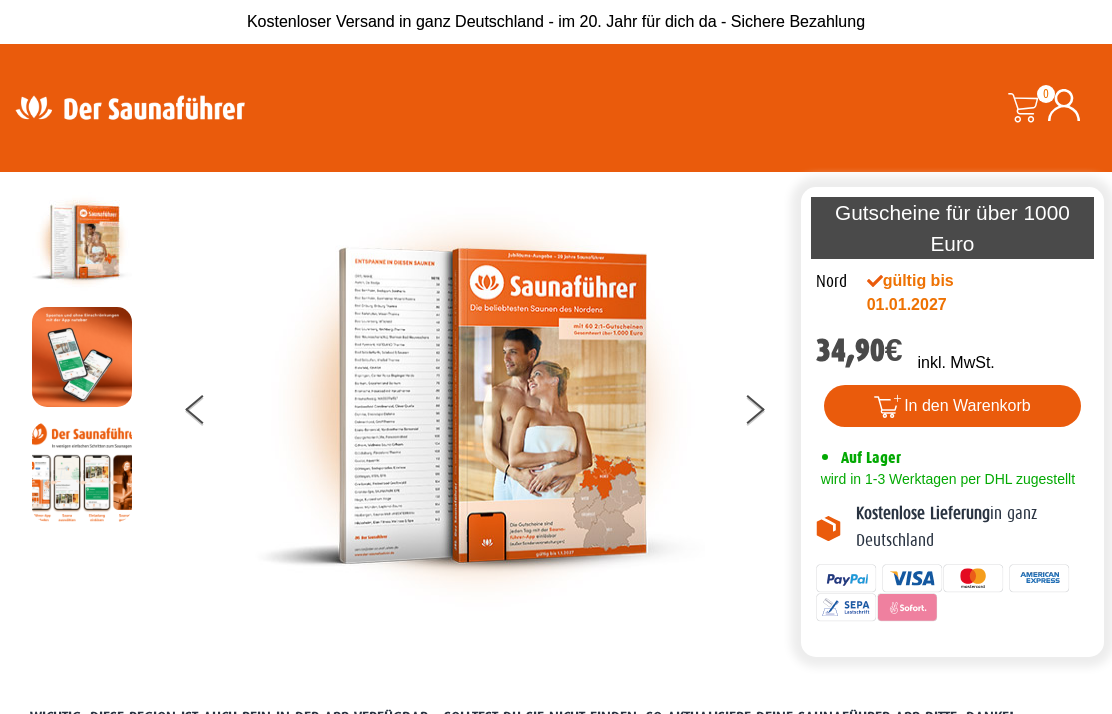 scroll, scrollTop: 0, scrollLeft: 0, axis: both 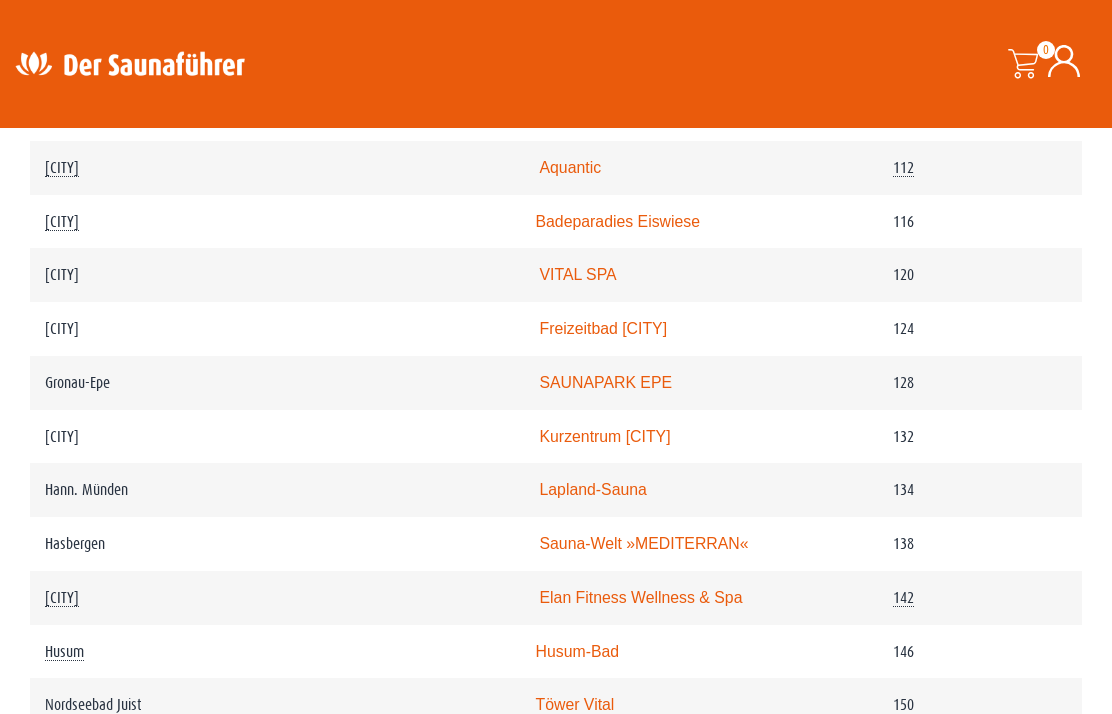 click on "Freizeitbad [CITY]" at bounding box center (604, 328) 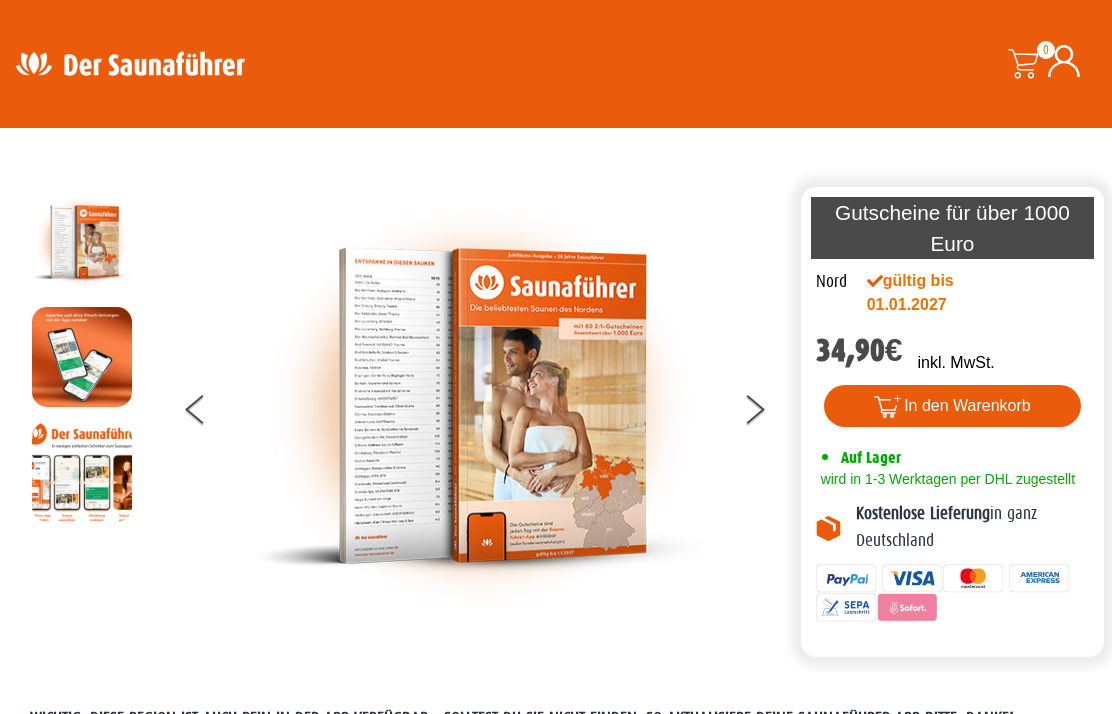 scroll, scrollTop: 2385, scrollLeft: 0, axis: vertical 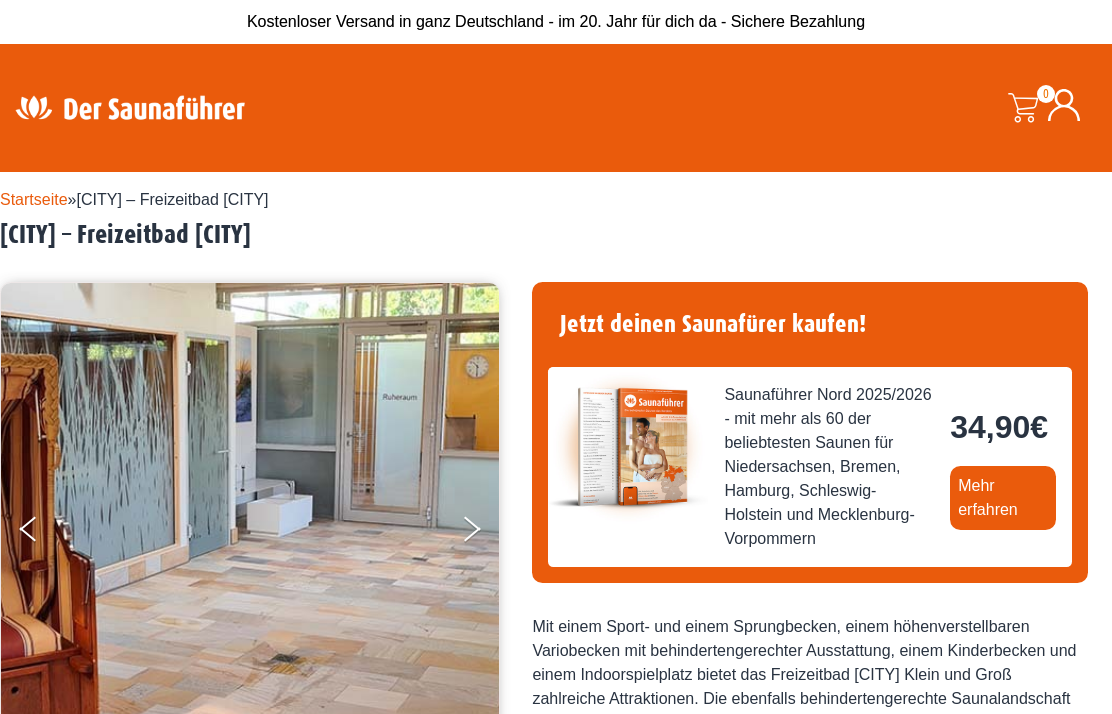 click at bounding box center (485, 533) 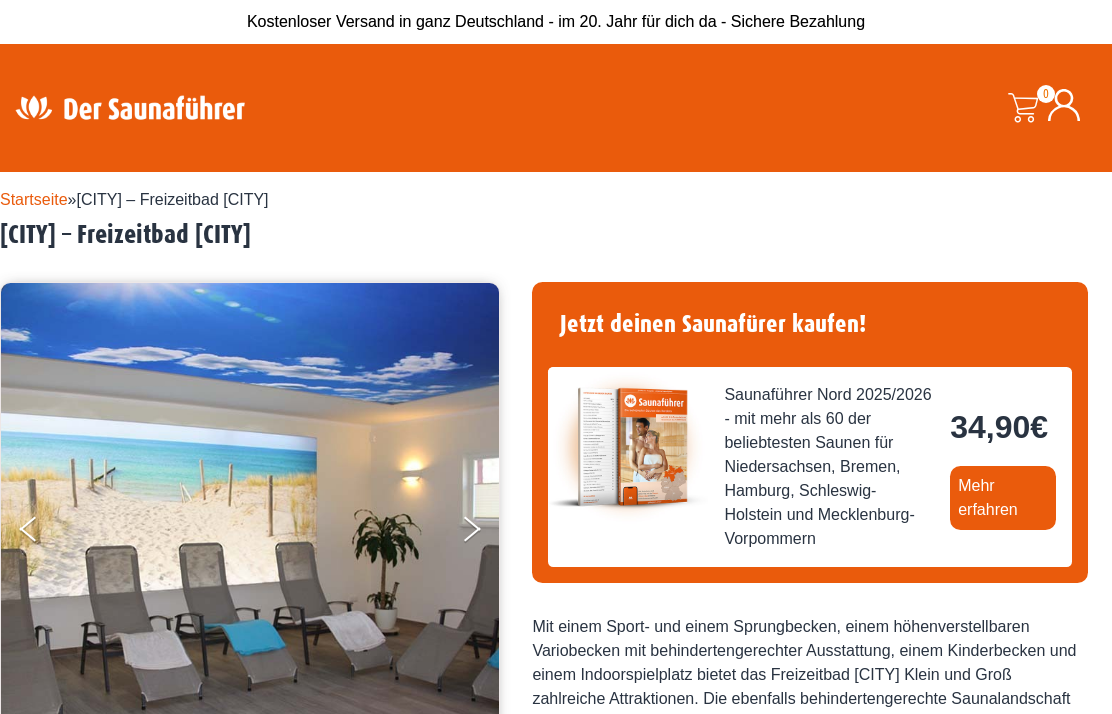 click at bounding box center [485, 533] 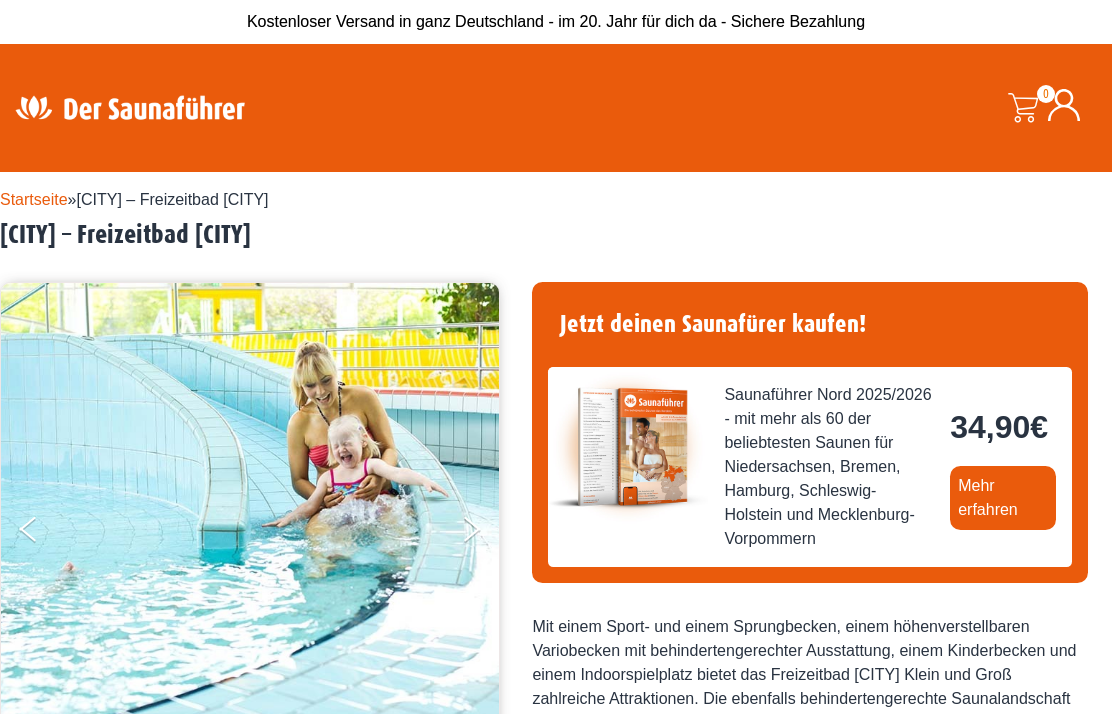click at bounding box center [472, 523] 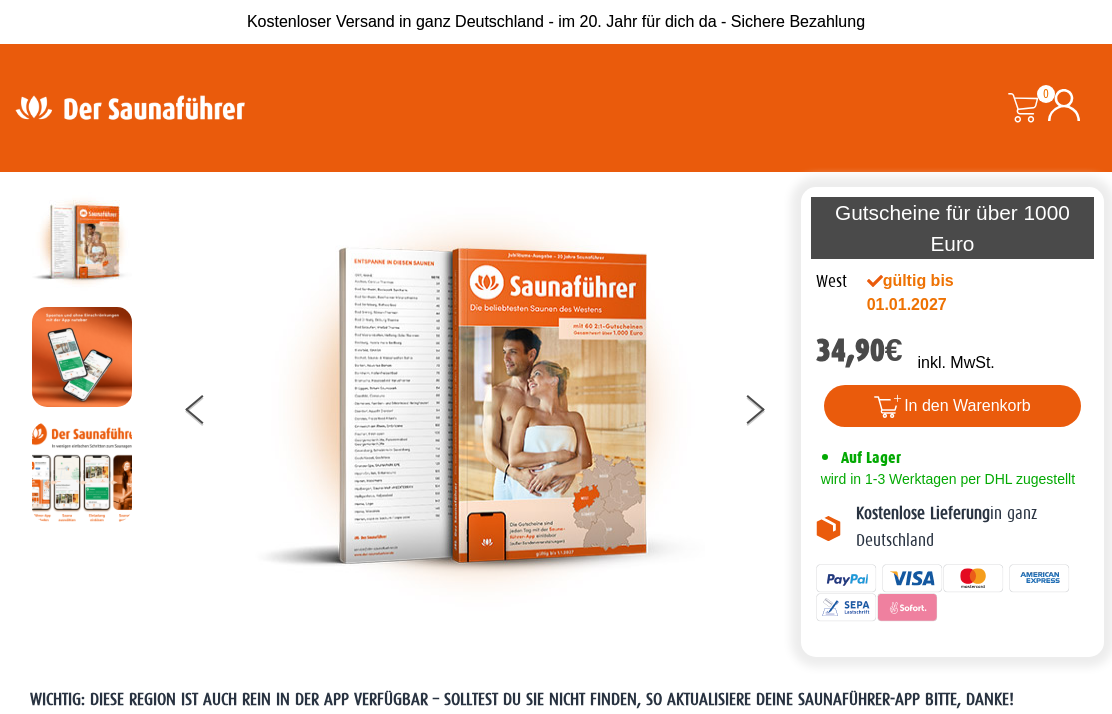 scroll, scrollTop: 0, scrollLeft: 0, axis: both 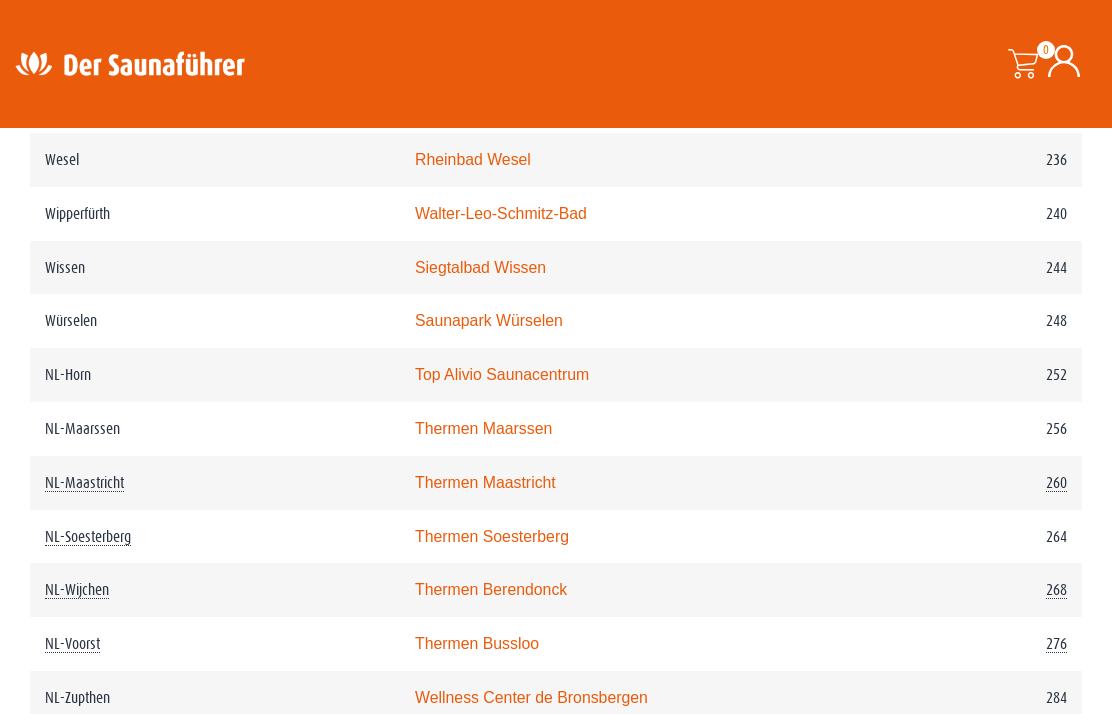 click on "NL-Maastricht" at bounding box center [215, 483] 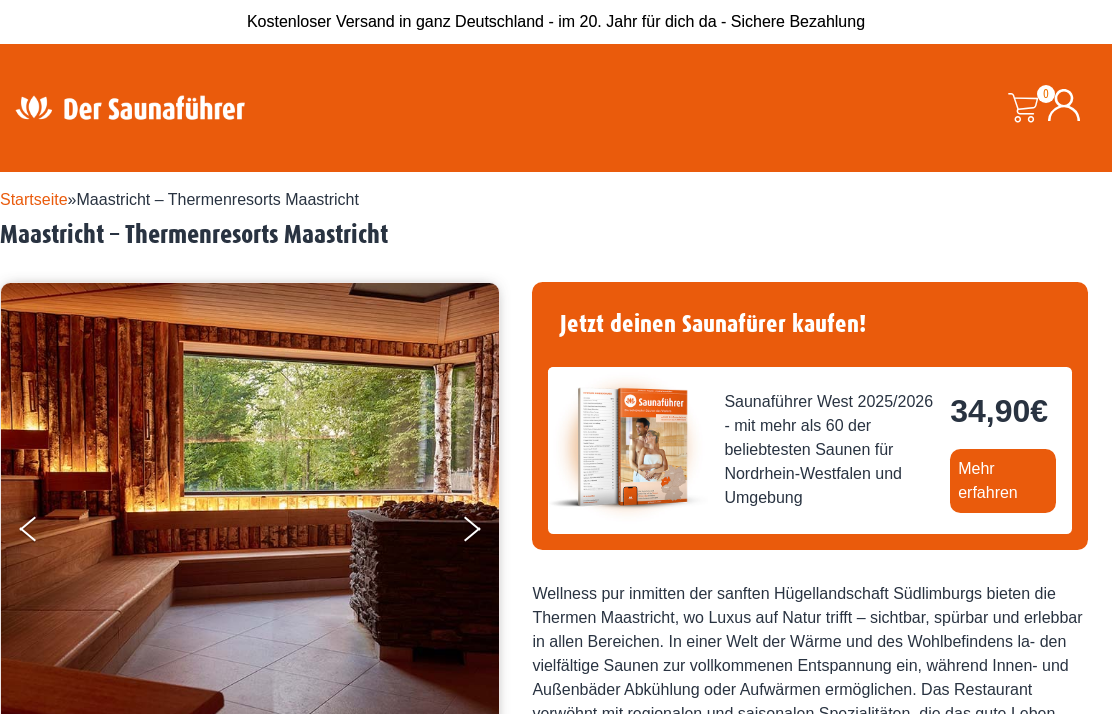scroll, scrollTop: 0, scrollLeft: 0, axis: both 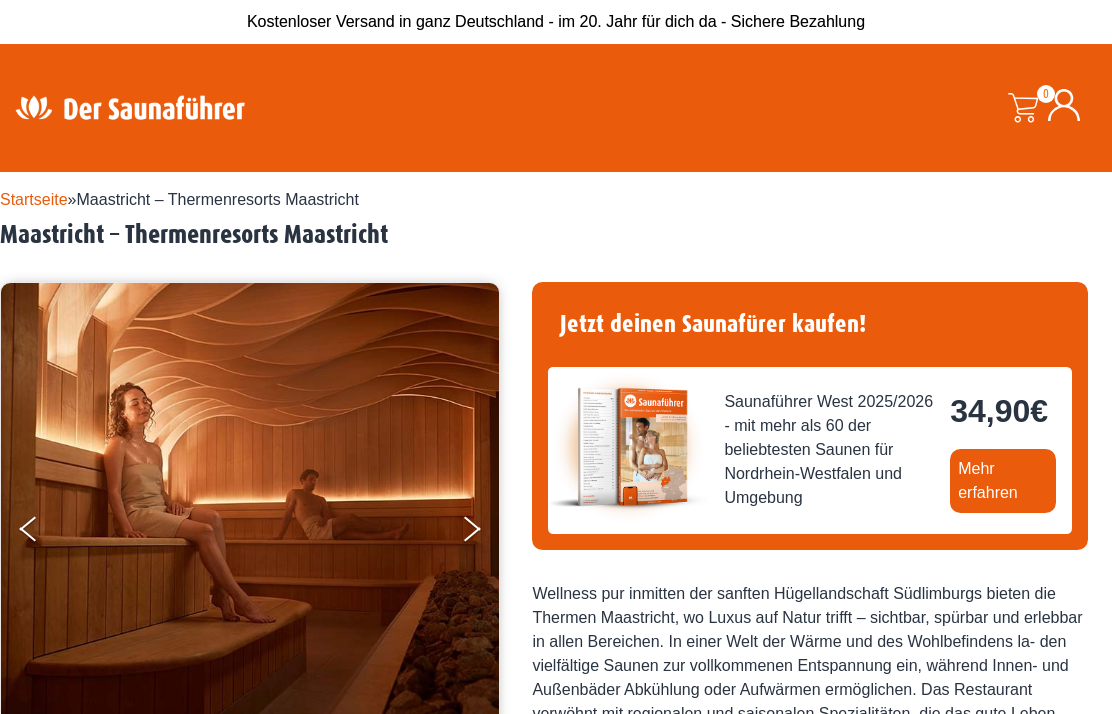 click at bounding box center [485, 533] 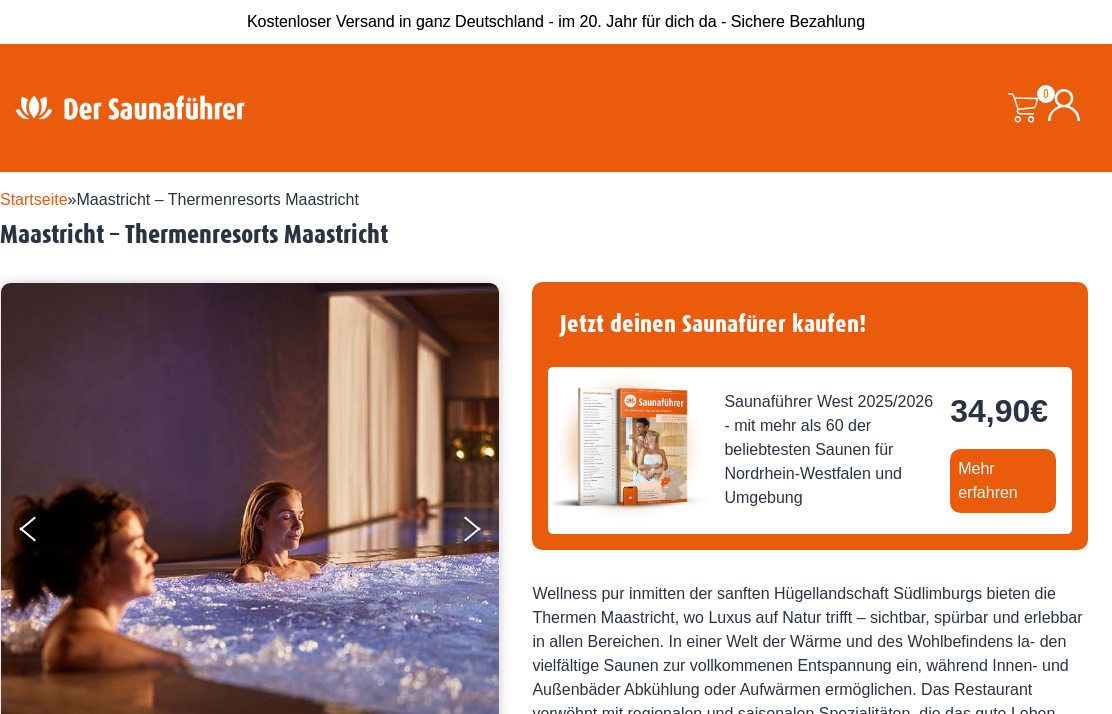 click at bounding box center [485, 533] 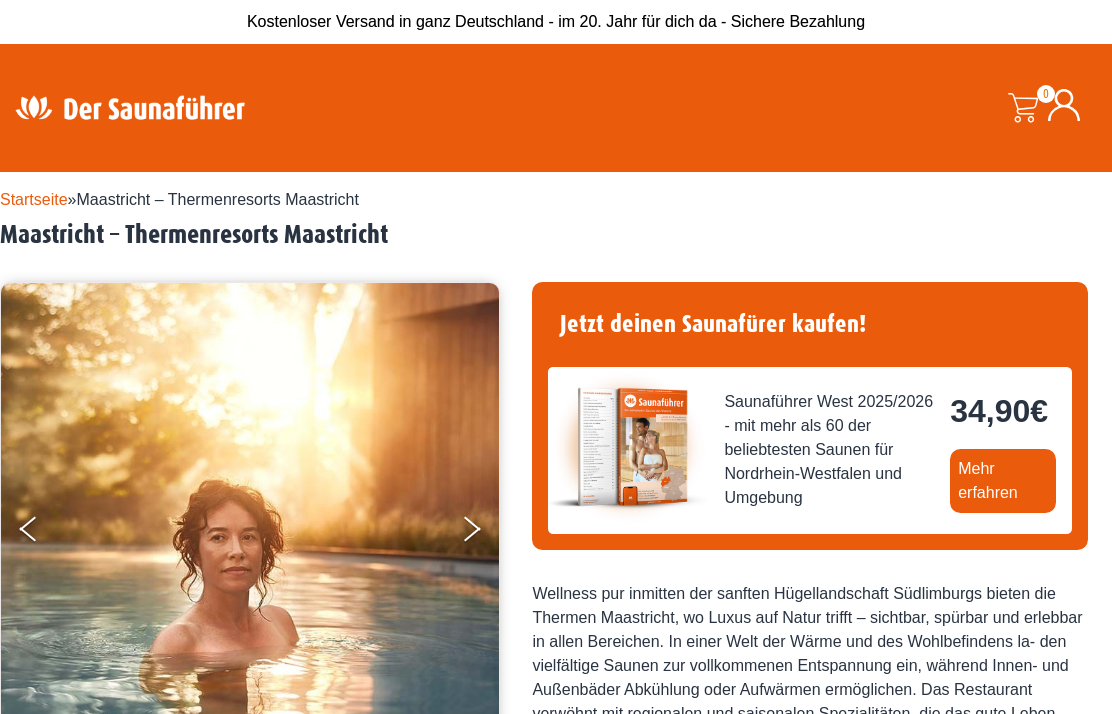 click at bounding box center [485, 533] 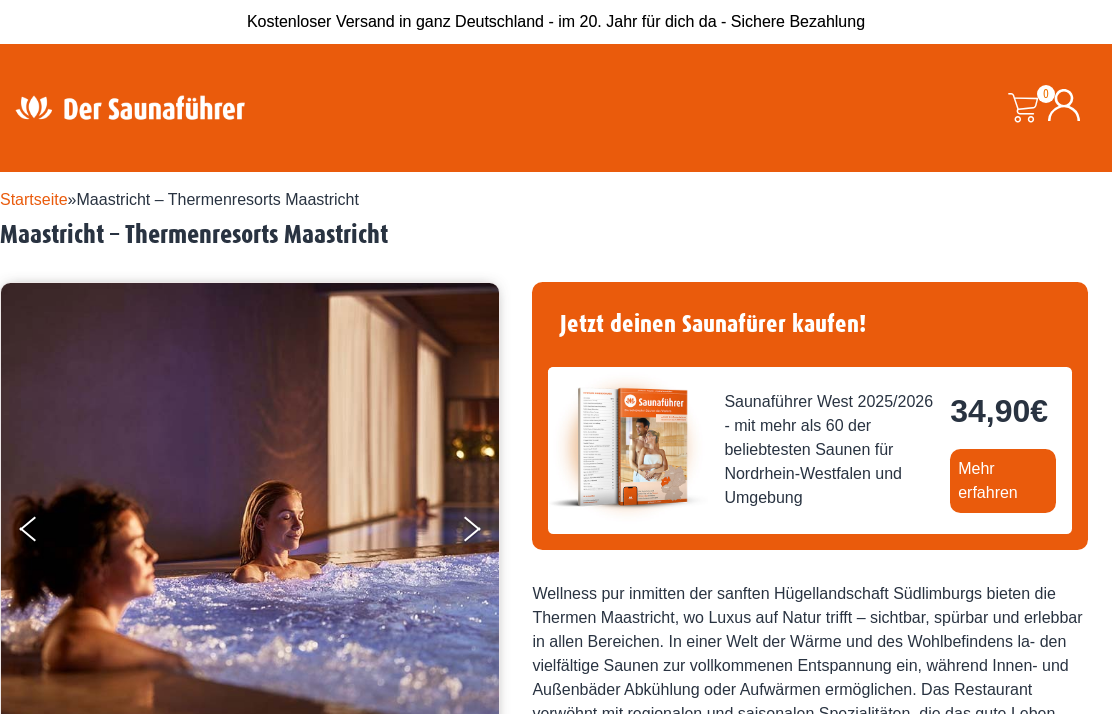 click at bounding box center [27, 534] 